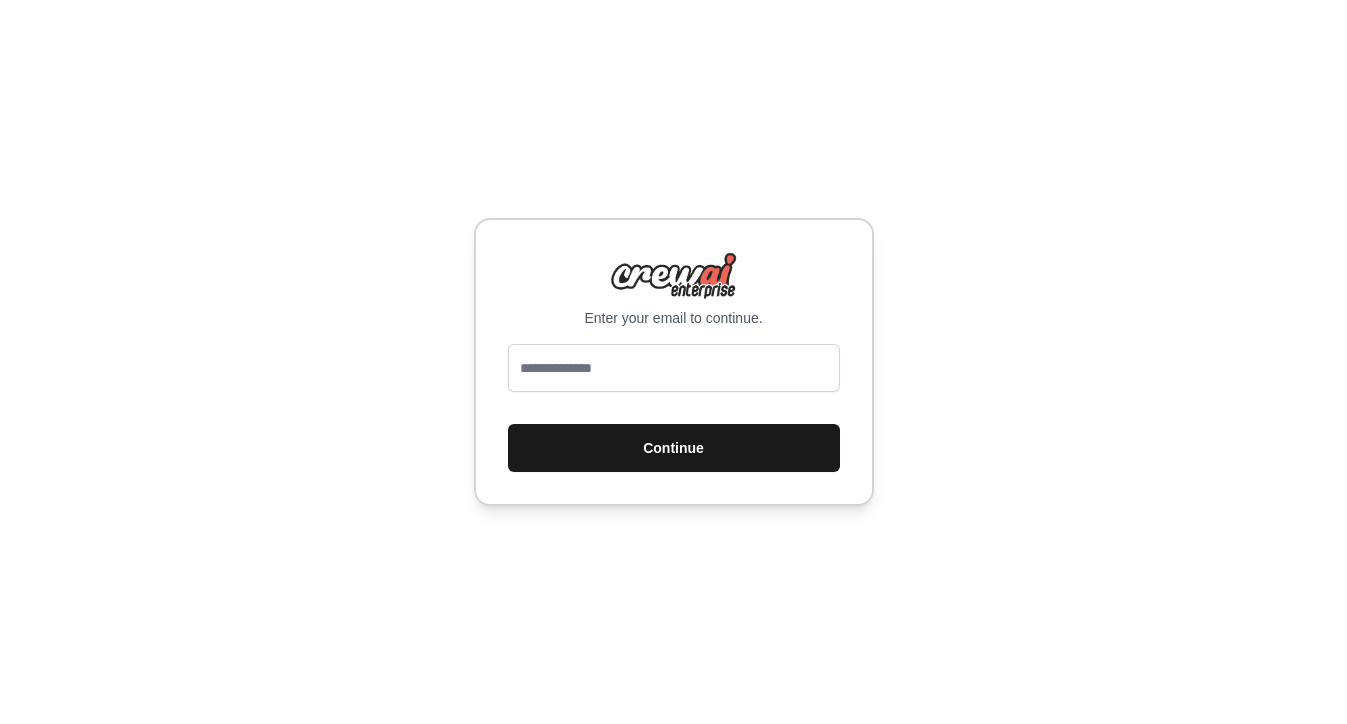 scroll, scrollTop: 0, scrollLeft: 0, axis: both 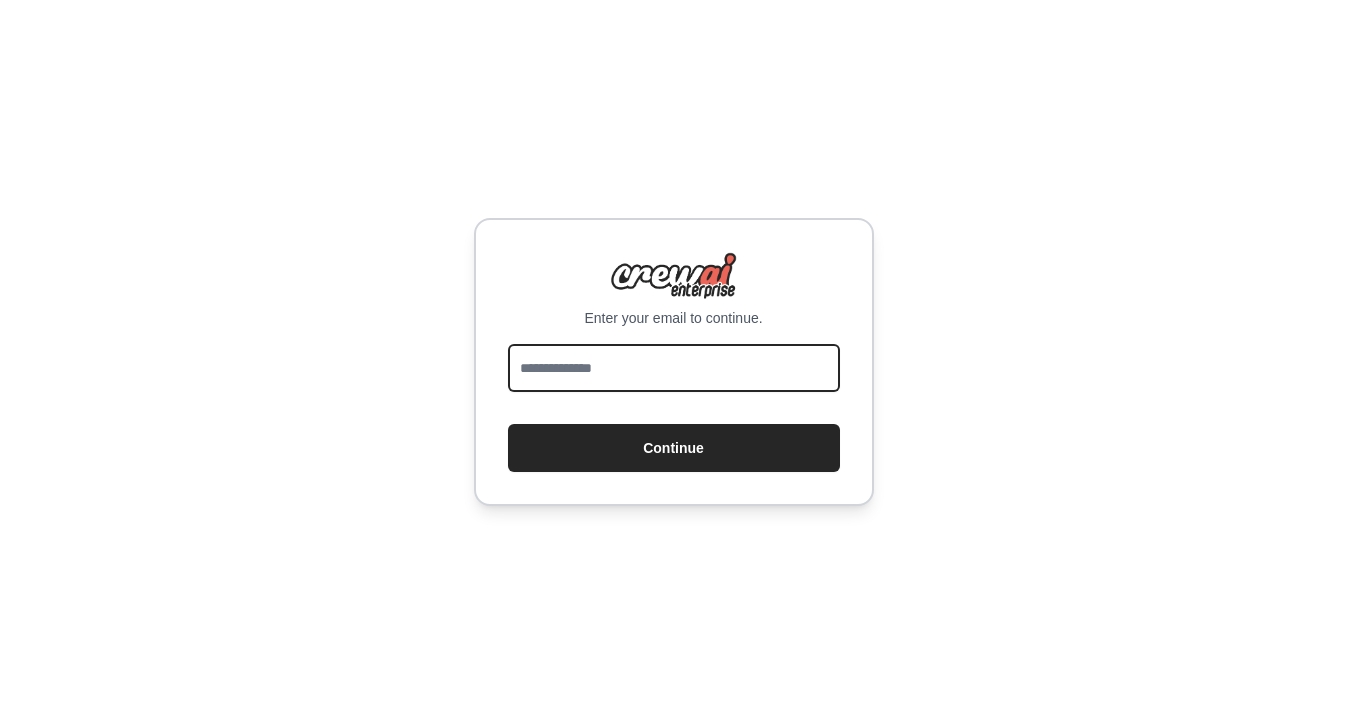 click at bounding box center [674, 368] 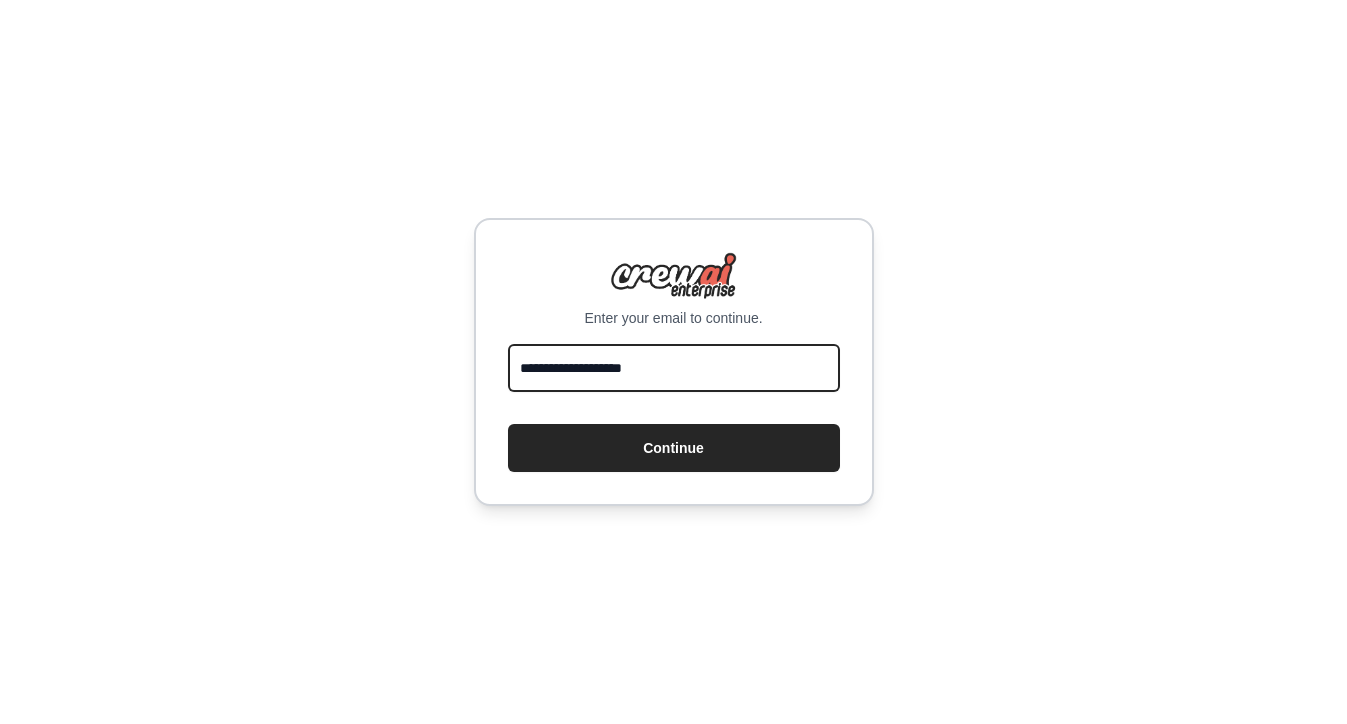 type on "**********" 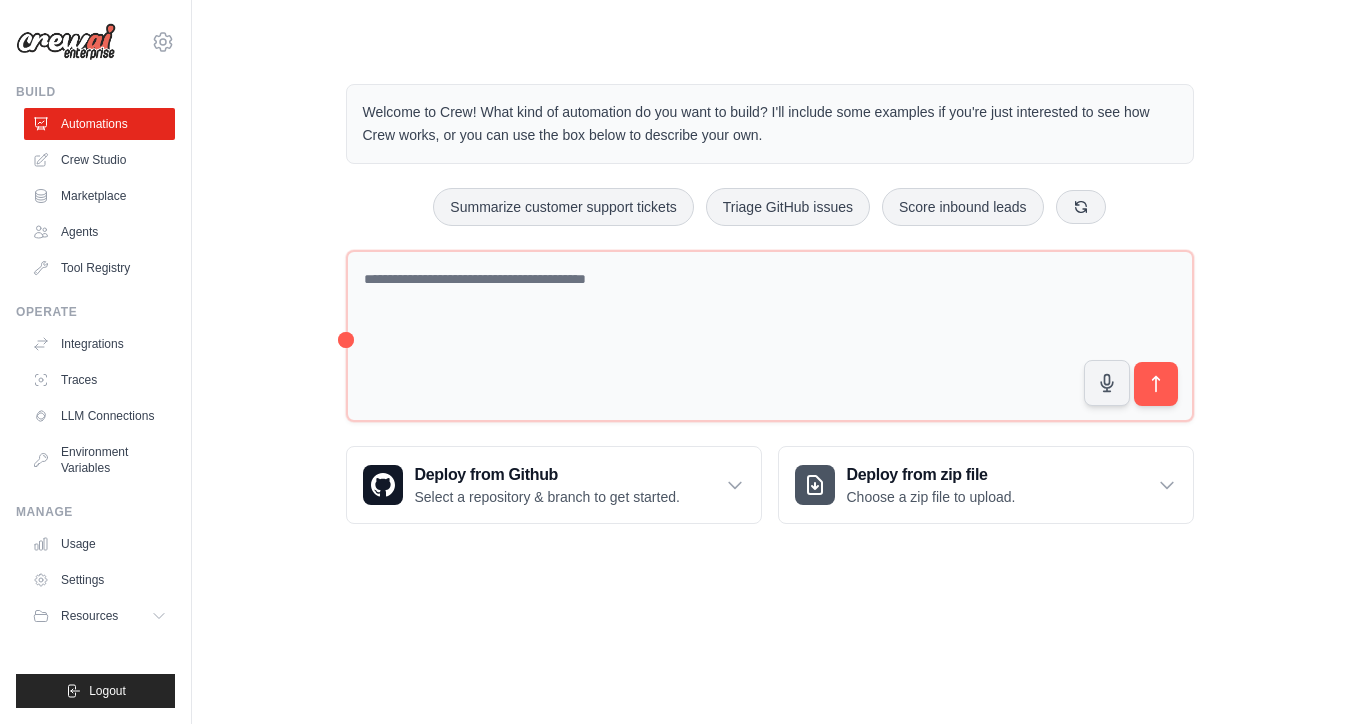 scroll, scrollTop: 0, scrollLeft: 0, axis: both 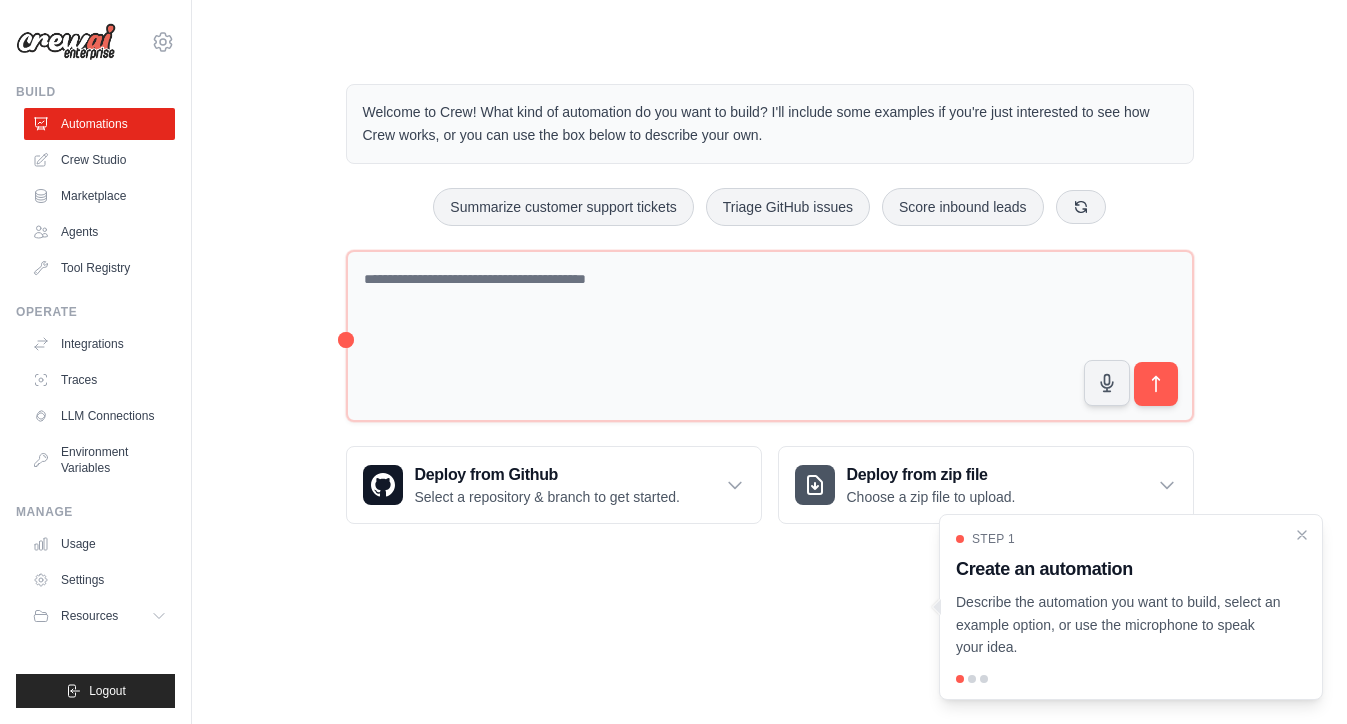 click on "Welcome to Crew! What kind of automation do you want to build?
I'll include some examples if you're just interested to see how
Crew works, or you can use the box below to describe your own.
Summarize customer support tickets
Triage GitHub issues
Score inbound leads" at bounding box center (769, 304) 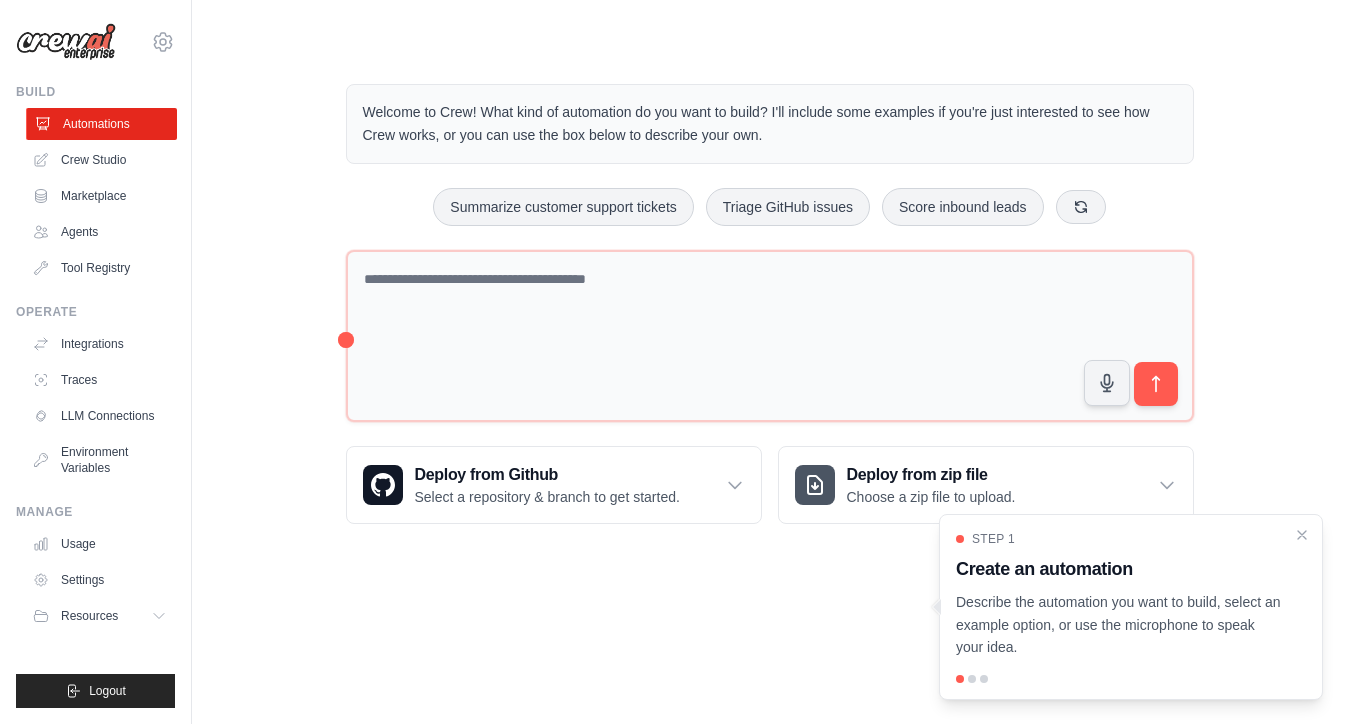 click on "Automations" at bounding box center [101, 124] 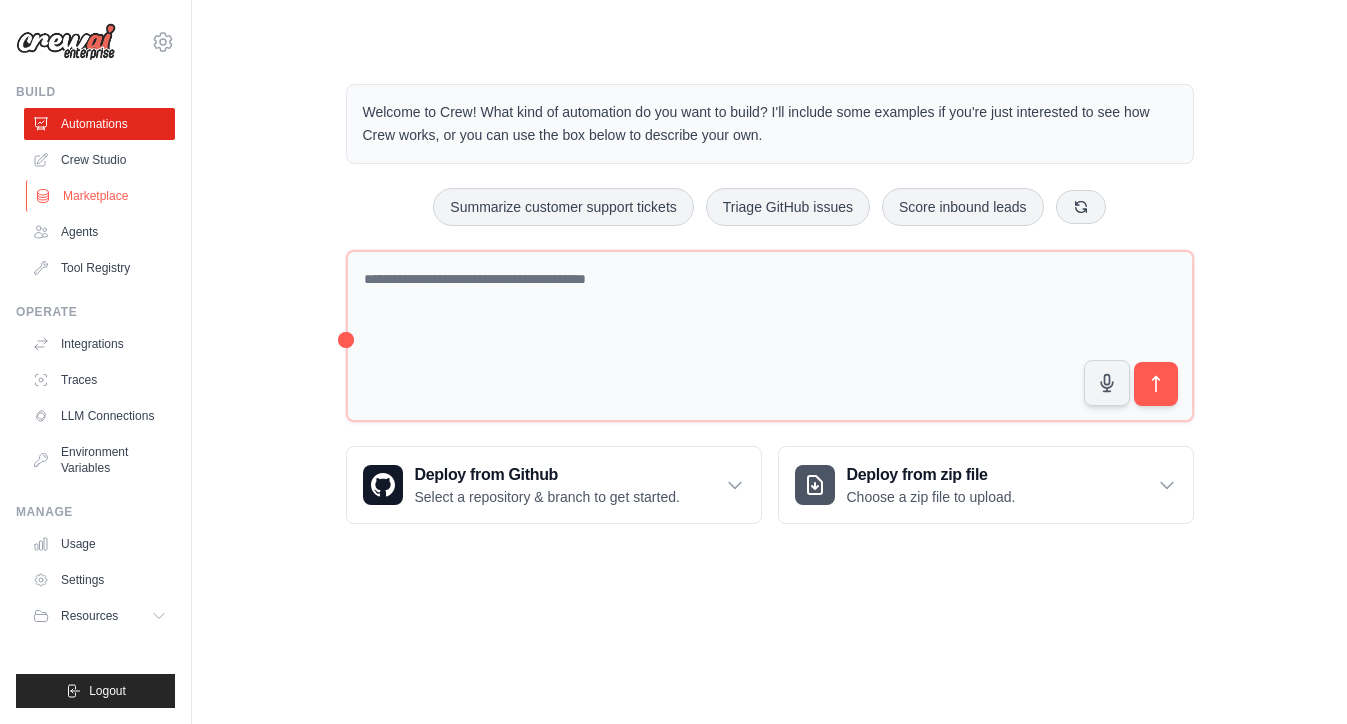 click on "Marketplace" at bounding box center [101, 196] 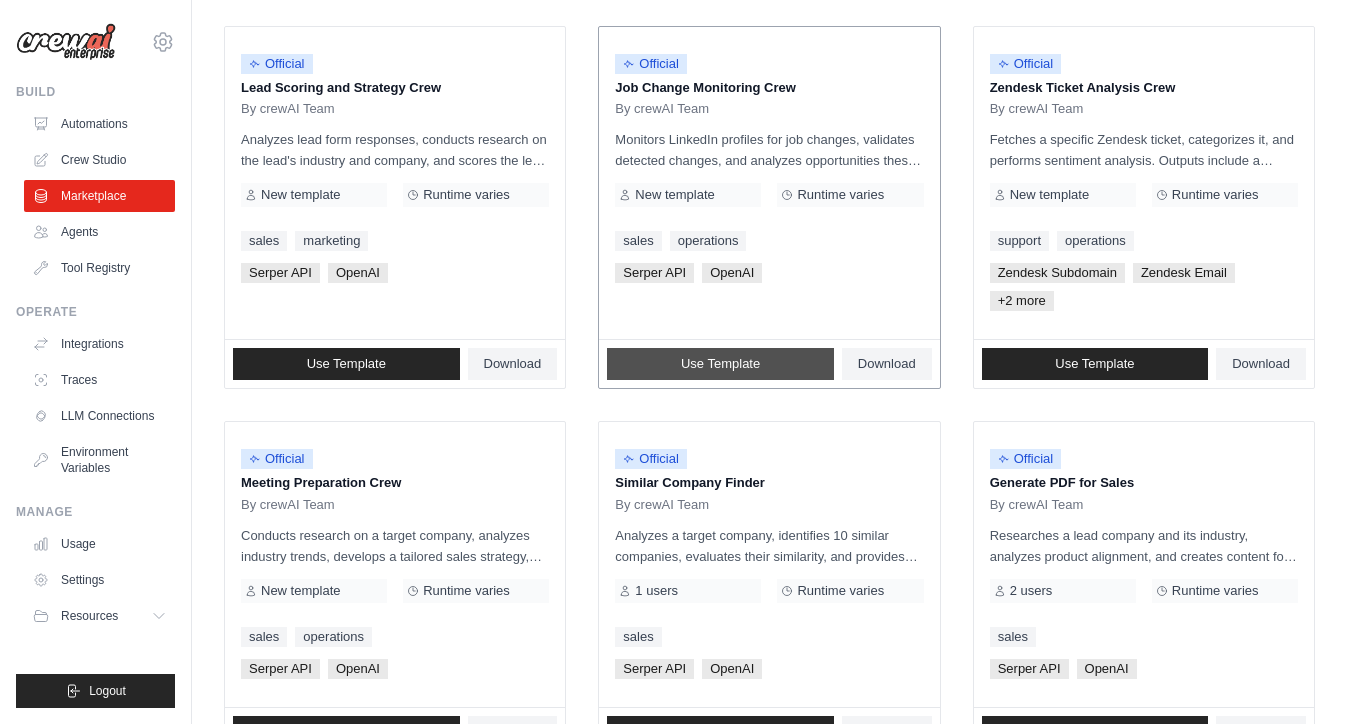 scroll, scrollTop: 0, scrollLeft: 0, axis: both 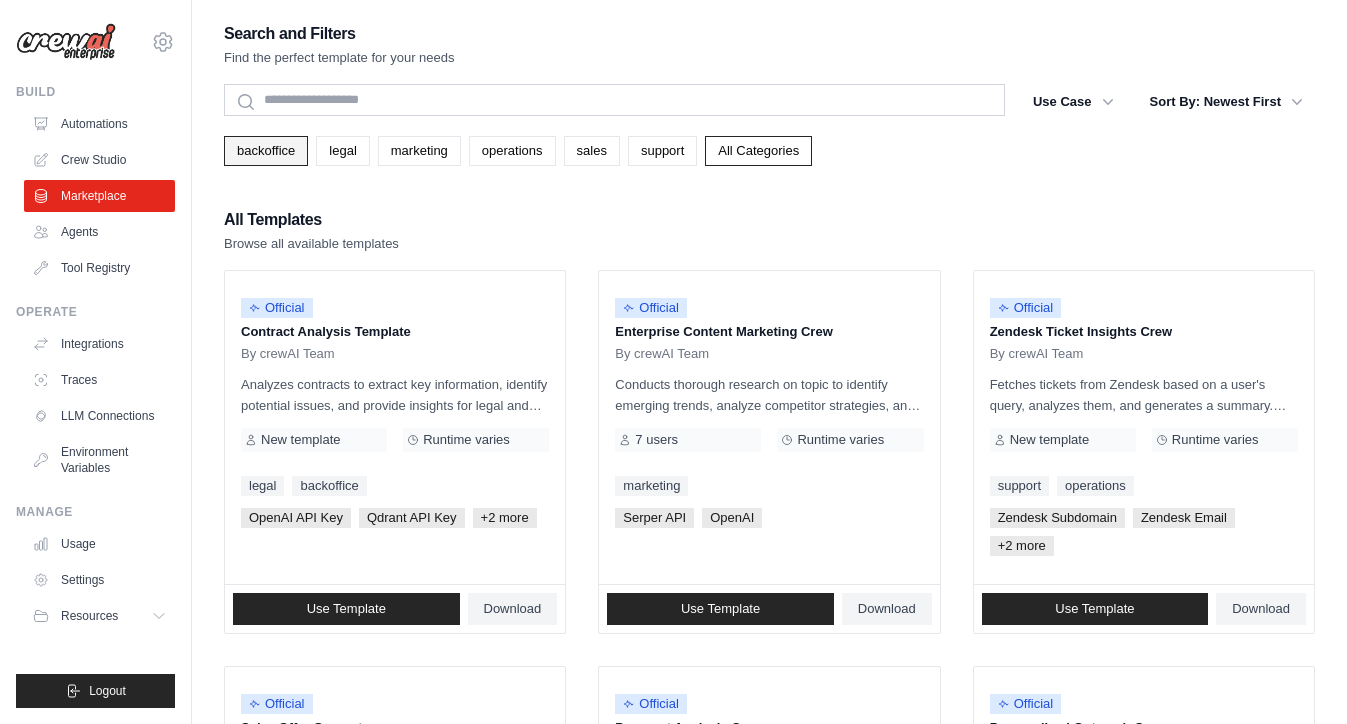 click on "backoffice" at bounding box center [266, 151] 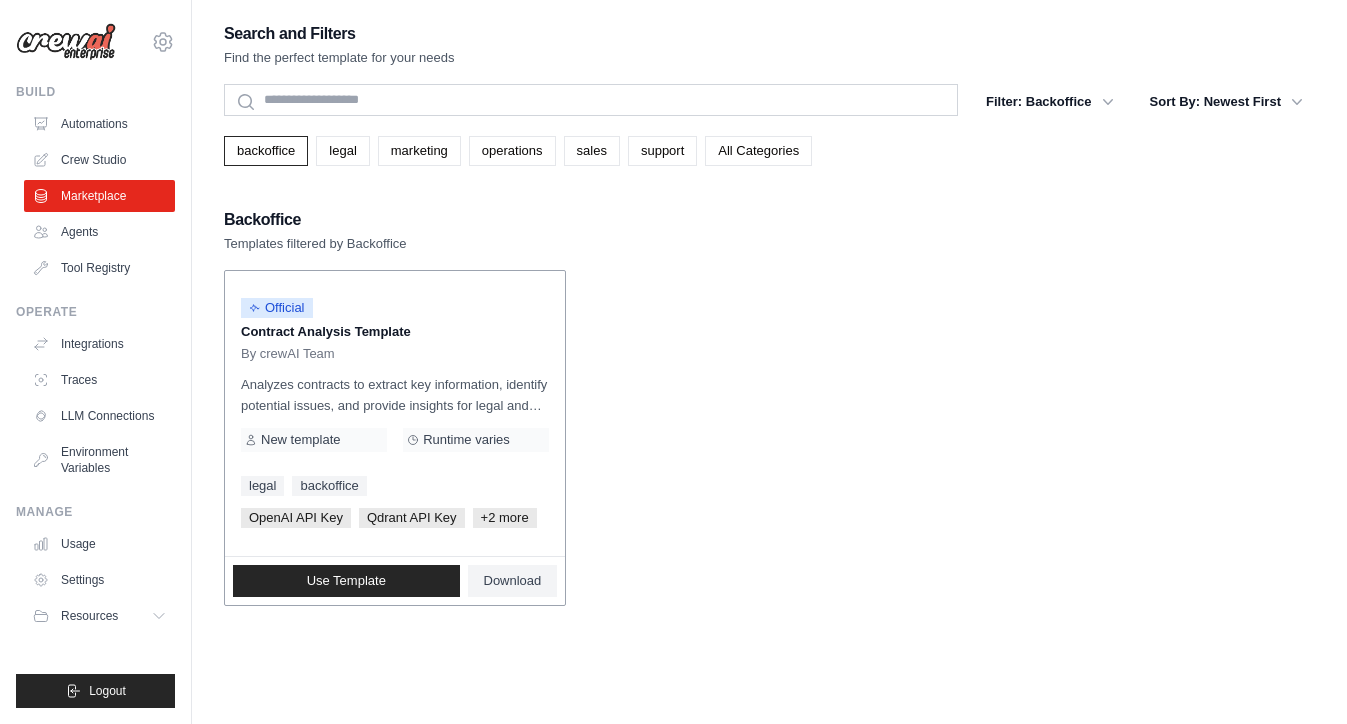 click on "Official
Contract Analysis Template
By
crewAI Team
Analyzes contracts to extract key information, identify potential issues, and provide insights for legal and business decisions using a qdrant vector database.
New template
Runtime varies
legal
backoffice
OpenAI API Key
Qdrant API Key
+2 more" at bounding box center (395, 413) 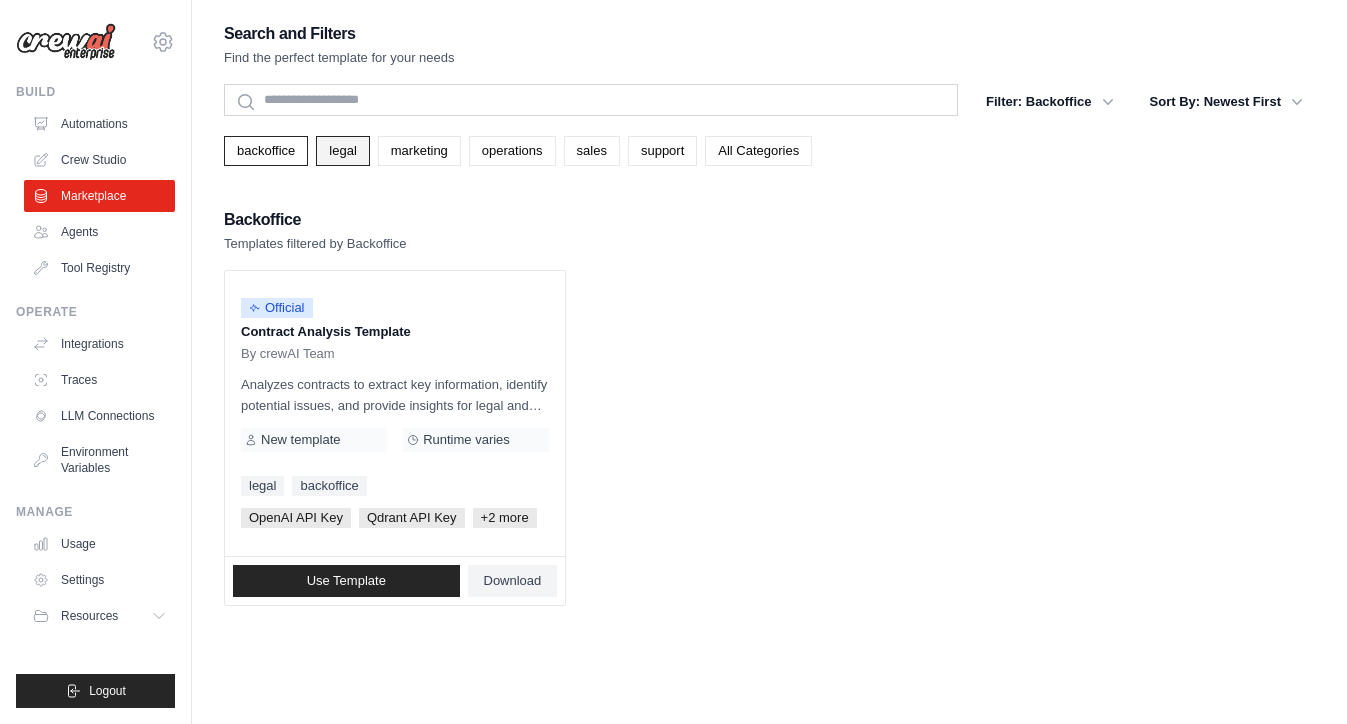 click on "legal" at bounding box center (342, 151) 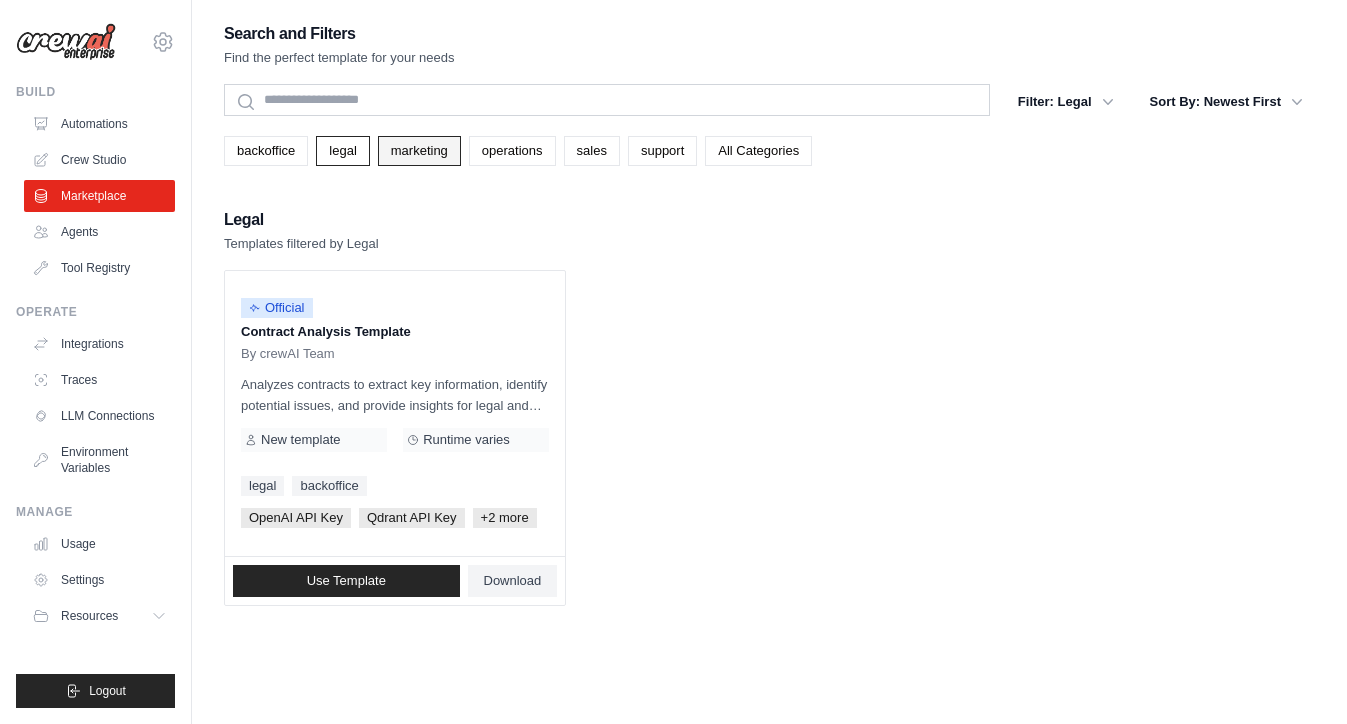 click on "marketing" at bounding box center (419, 151) 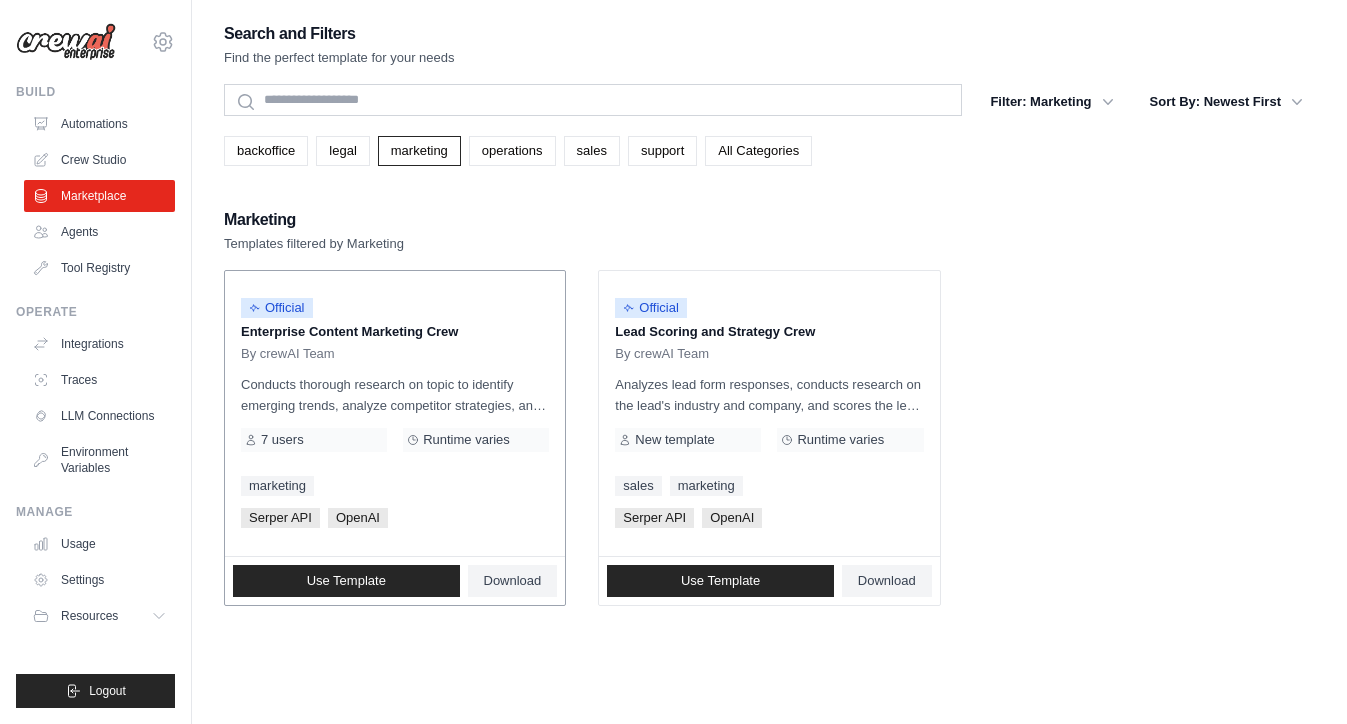 scroll, scrollTop: 40, scrollLeft: 0, axis: vertical 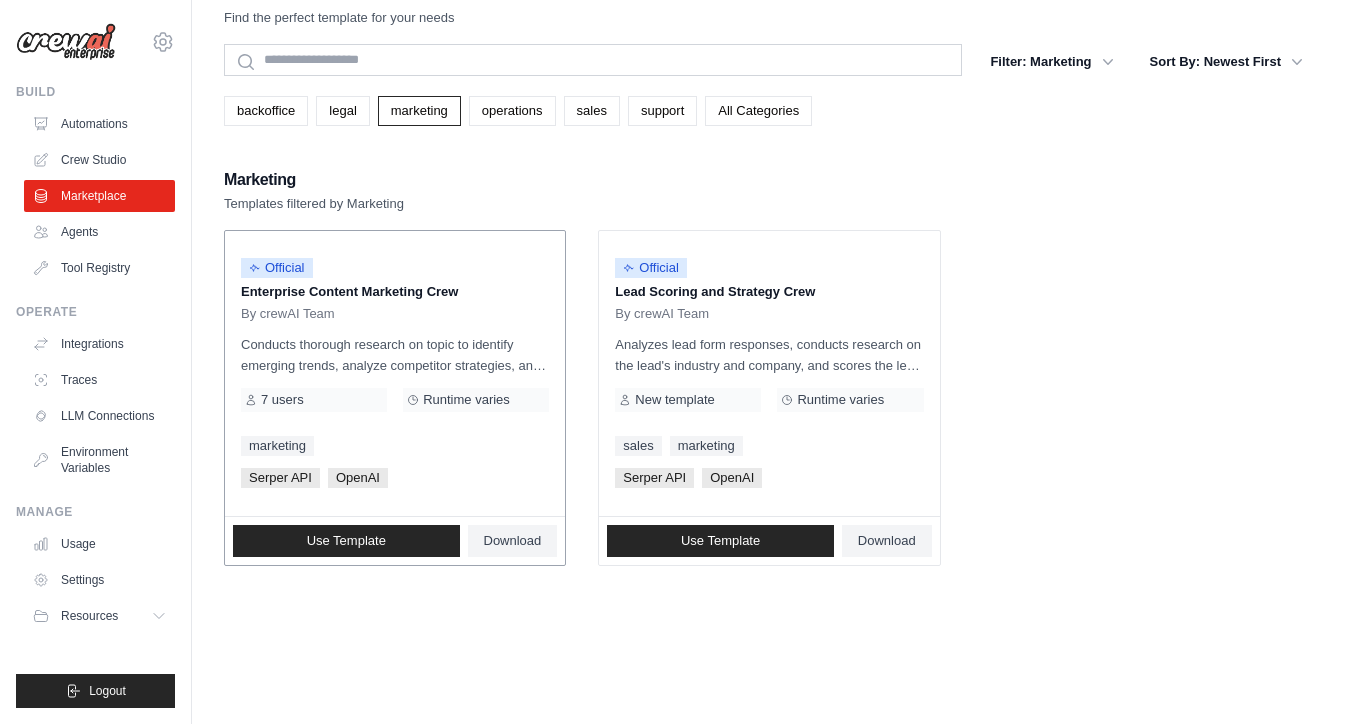 click on "Conducts thorough research on topic to identify emerging trends, analyze competitor strategies, and gather data-driven insights, focusing on 2024. Based on this research, generates engaging content ideas tailored to your brand voice and target audience. Outputs include a list of key insights in bullet points, along with detailed outlines for at least 5 content pieces in multiple formats (blog posts, social media content, infographics, etc.), complete with descriptions, target audiences, and distribution strategies." at bounding box center [395, 355] 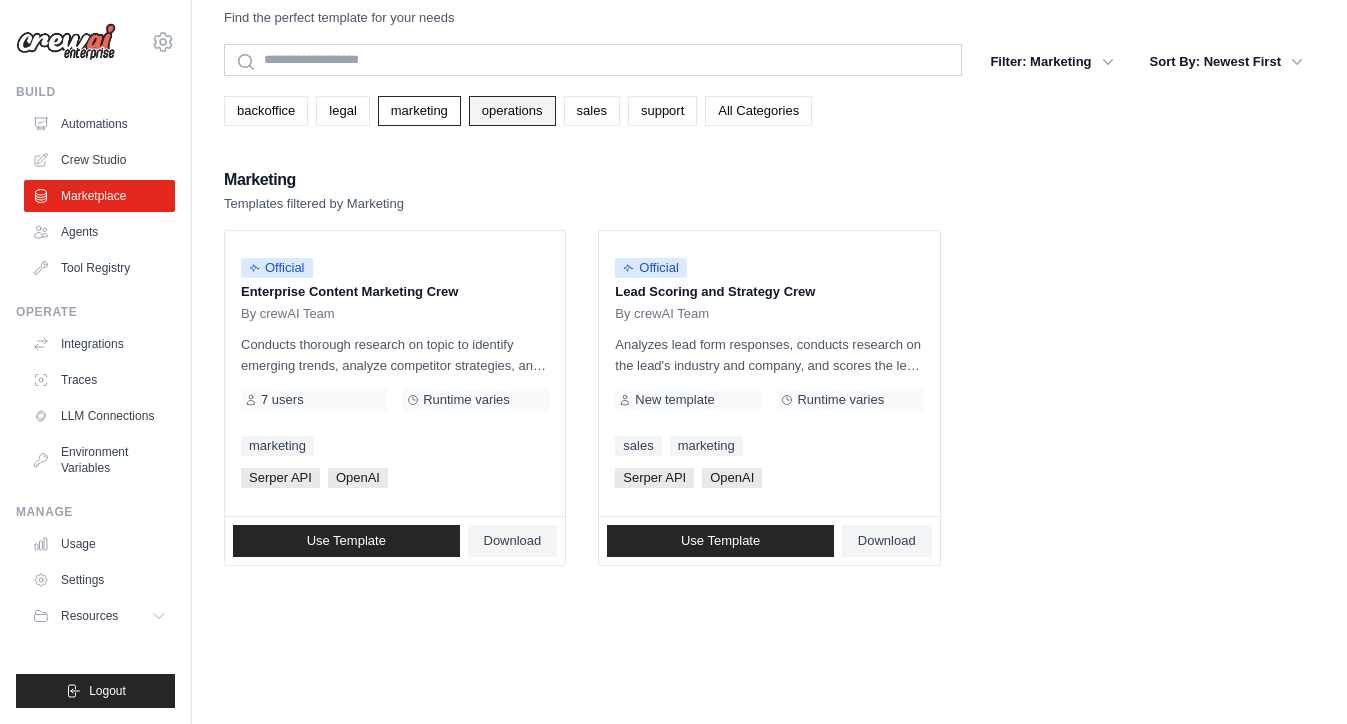 click on "operations" at bounding box center [512, 111] 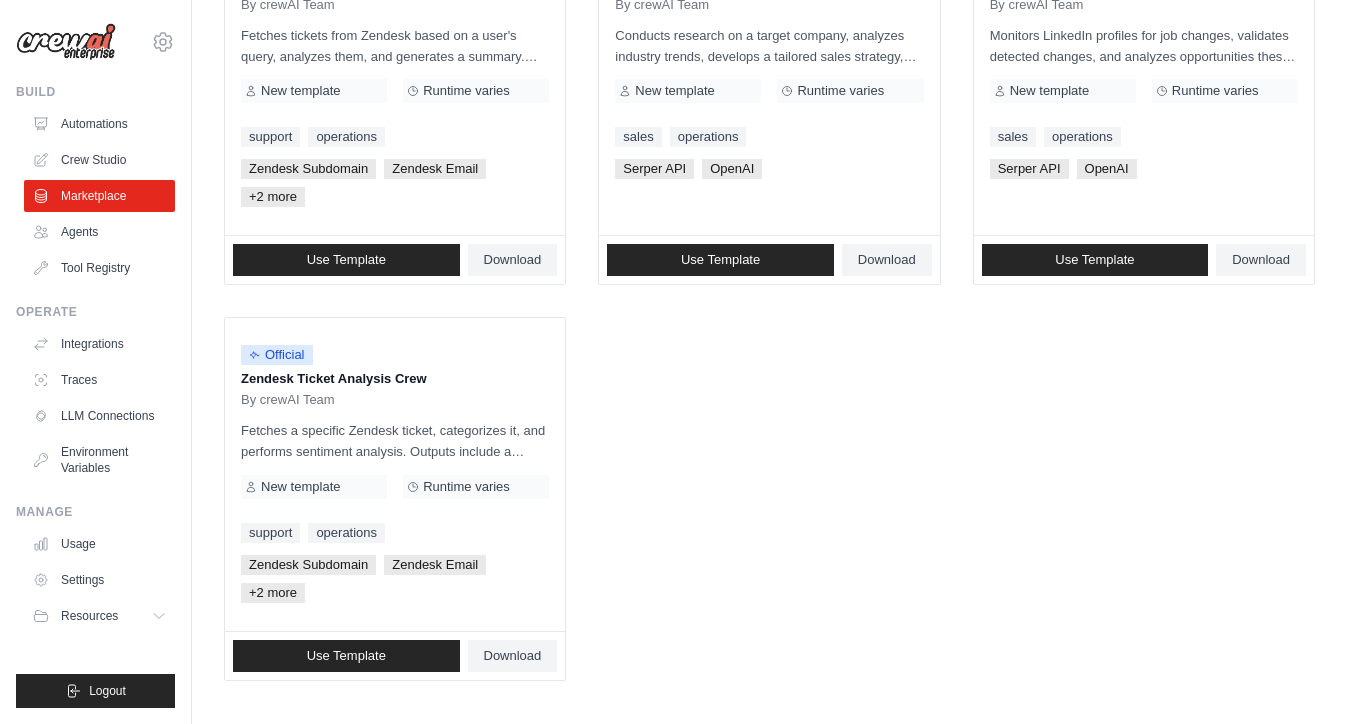 scroll, scrollTop: 0, scrollLeft: 0, axis: both 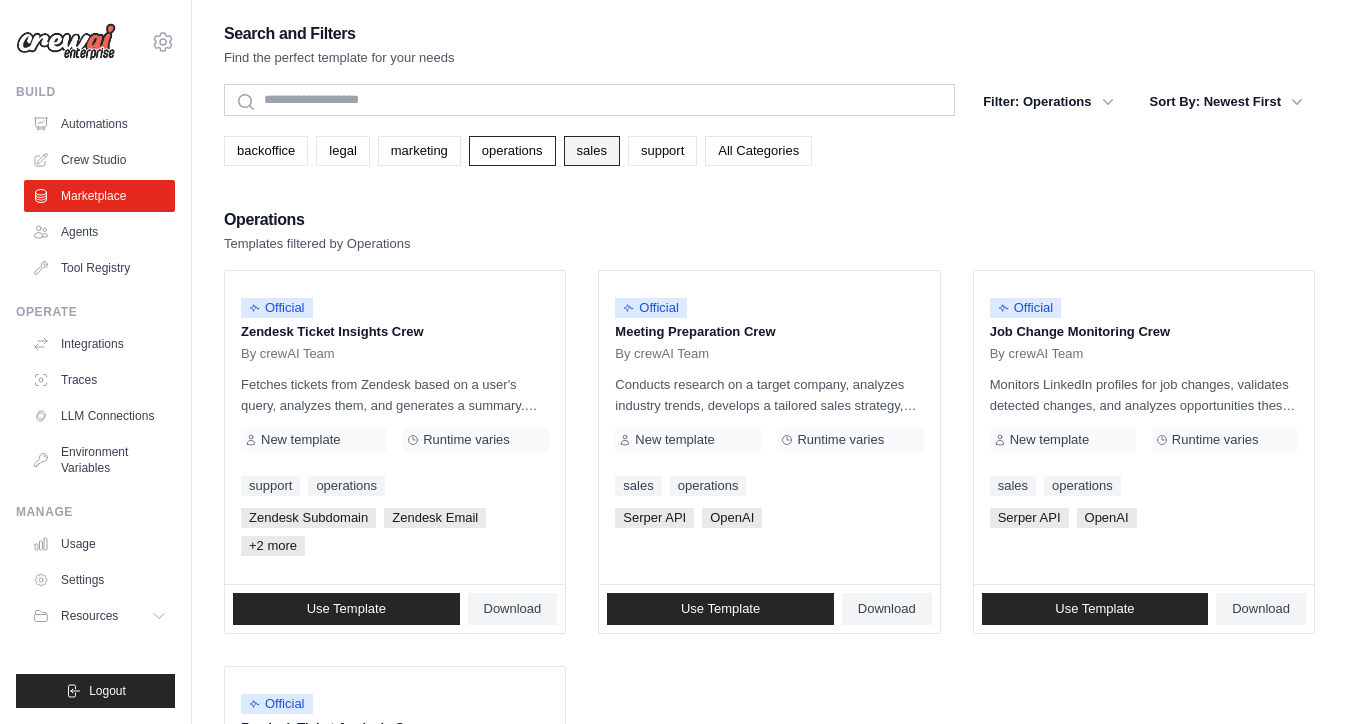 click on "sales" at bounding box center (592, 151) 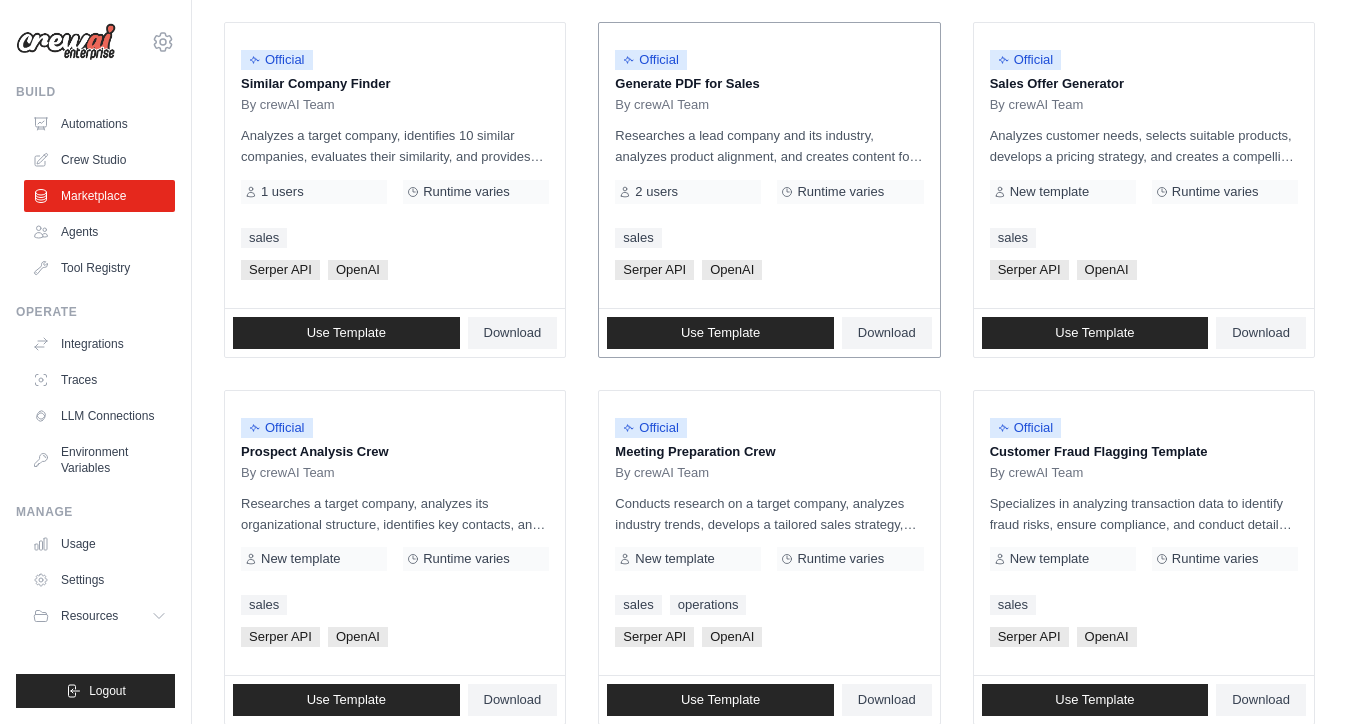 scroll, scrollTop: 0, scrollLeft: 0, axis: both 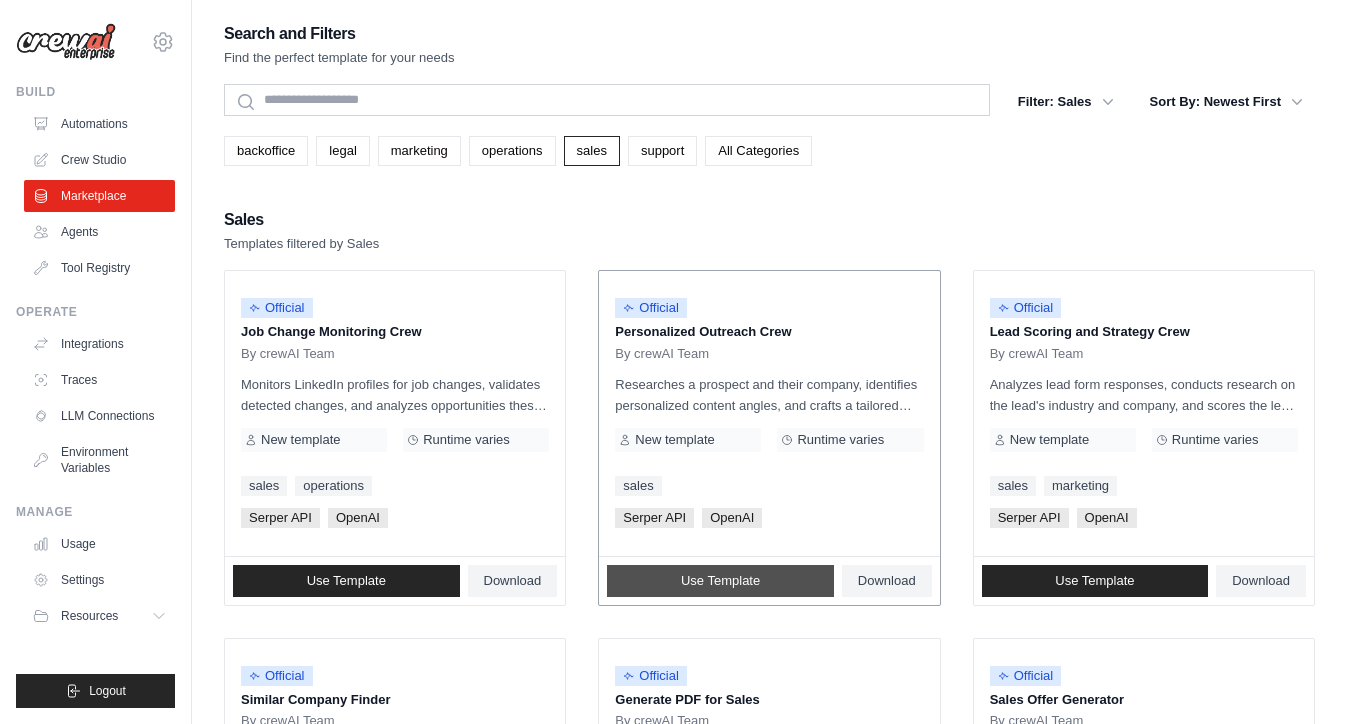 click on "Use Template" at bounding box center [720, 581] 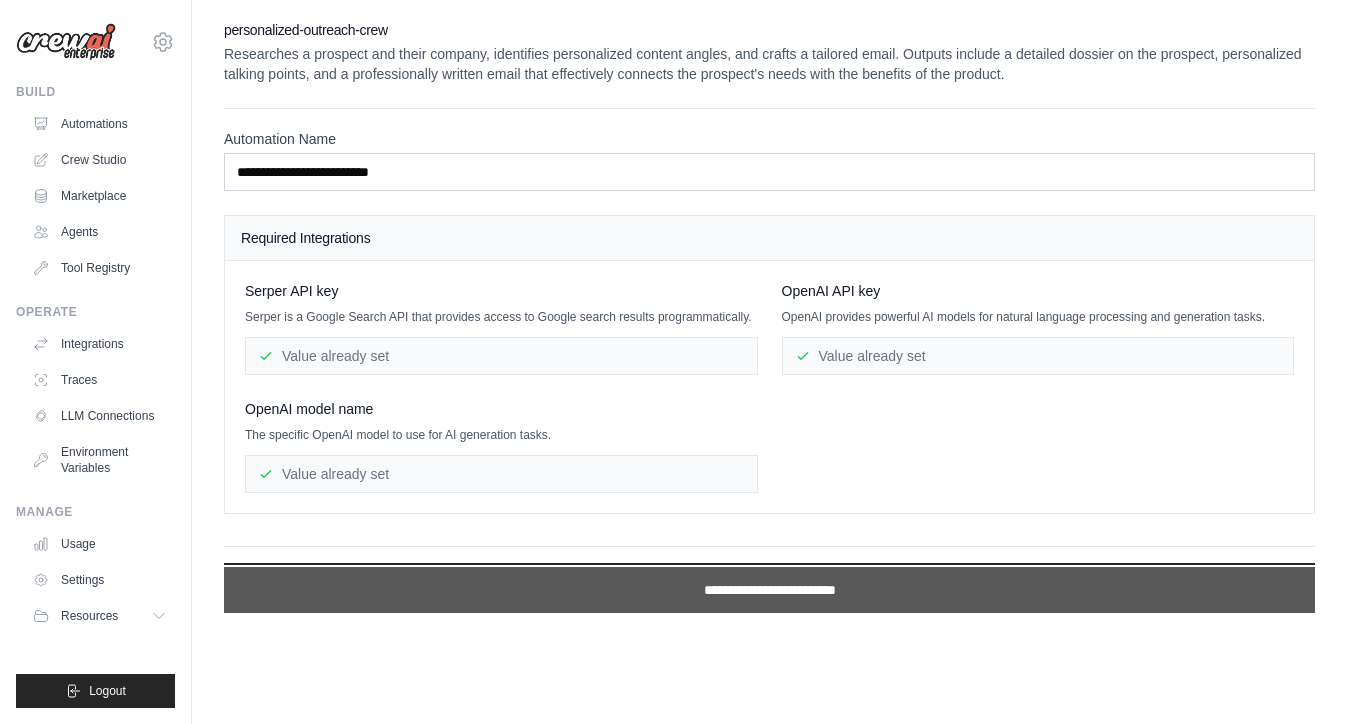 click on "**********" at bounding box center (769, 590) 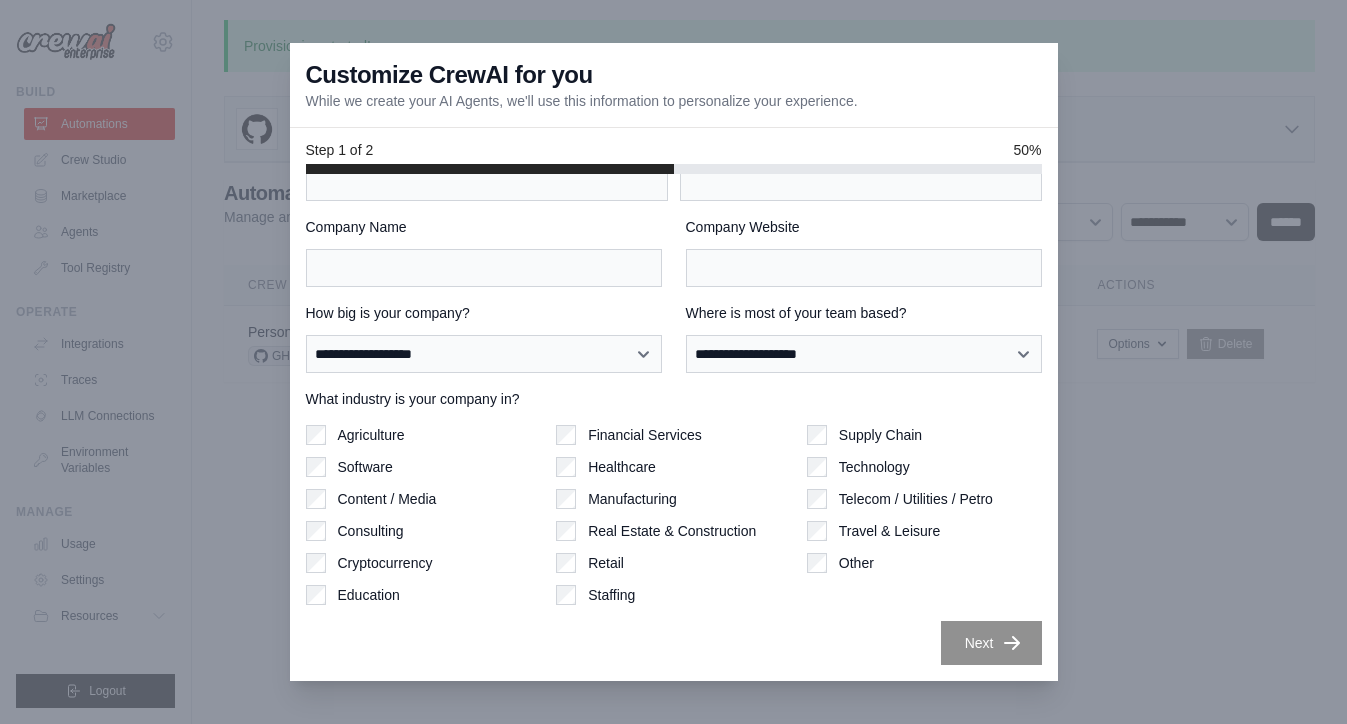 scroll, scrollTop: 0, scrollLeft: 0, axis: both 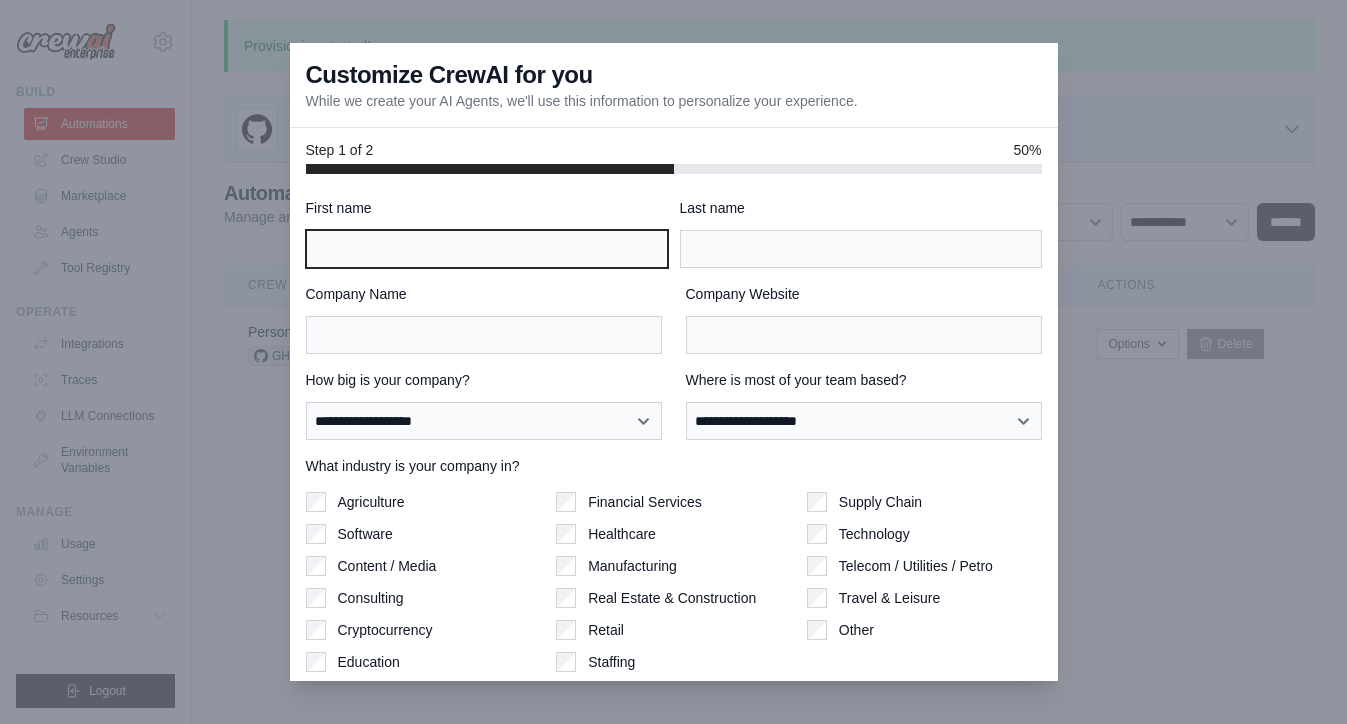 click on "First name" at bounding box center (487, 249) 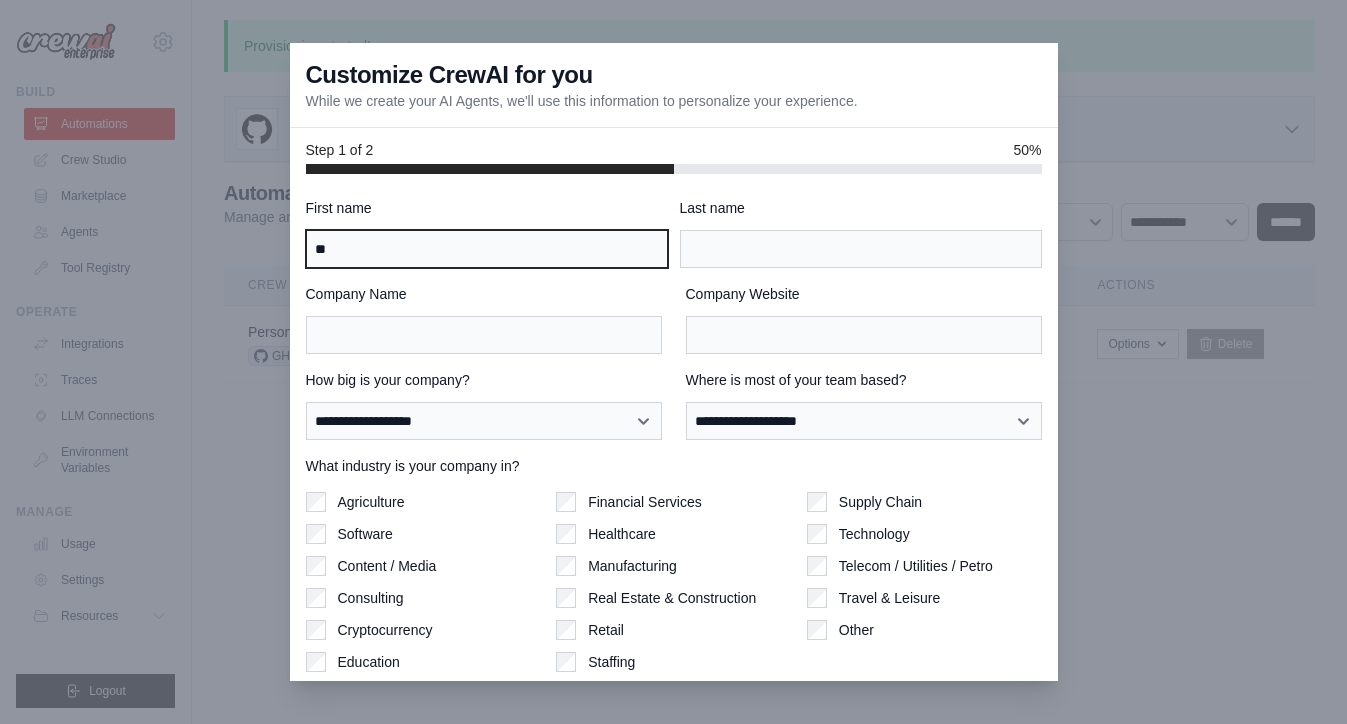 type on "**" 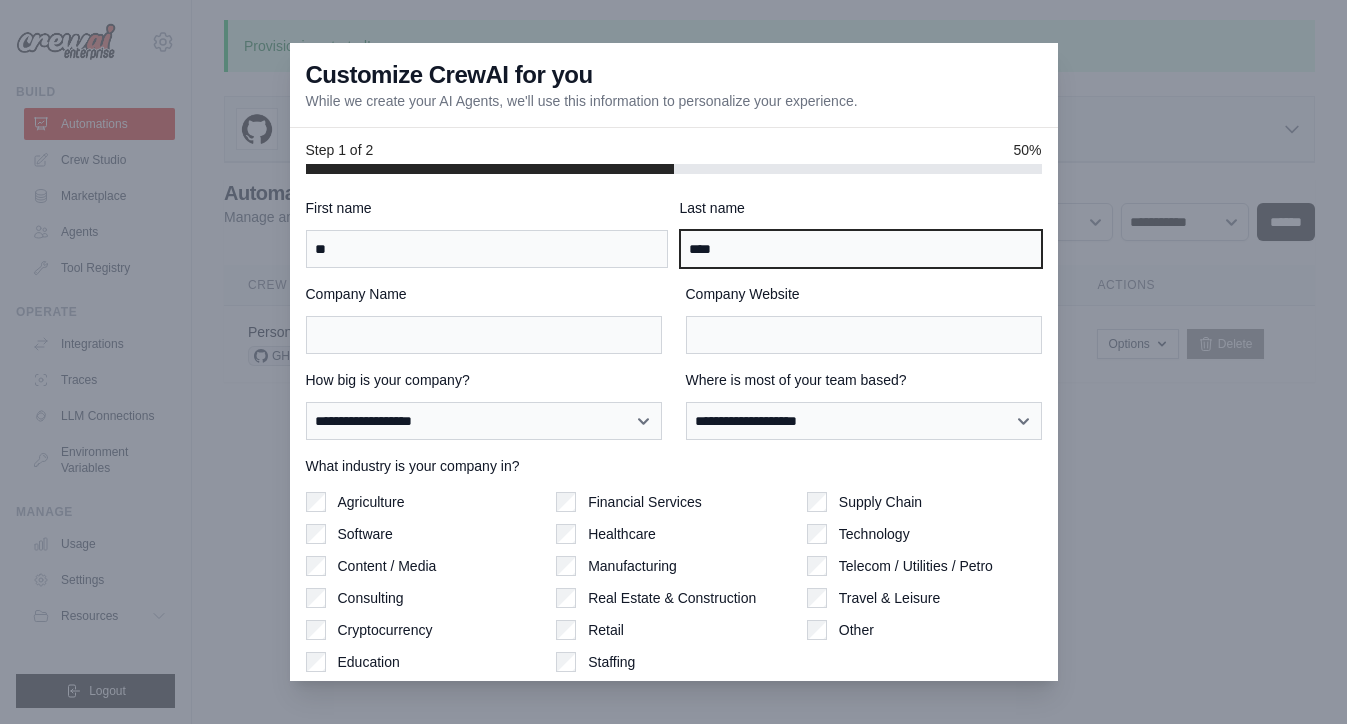 type on "****" 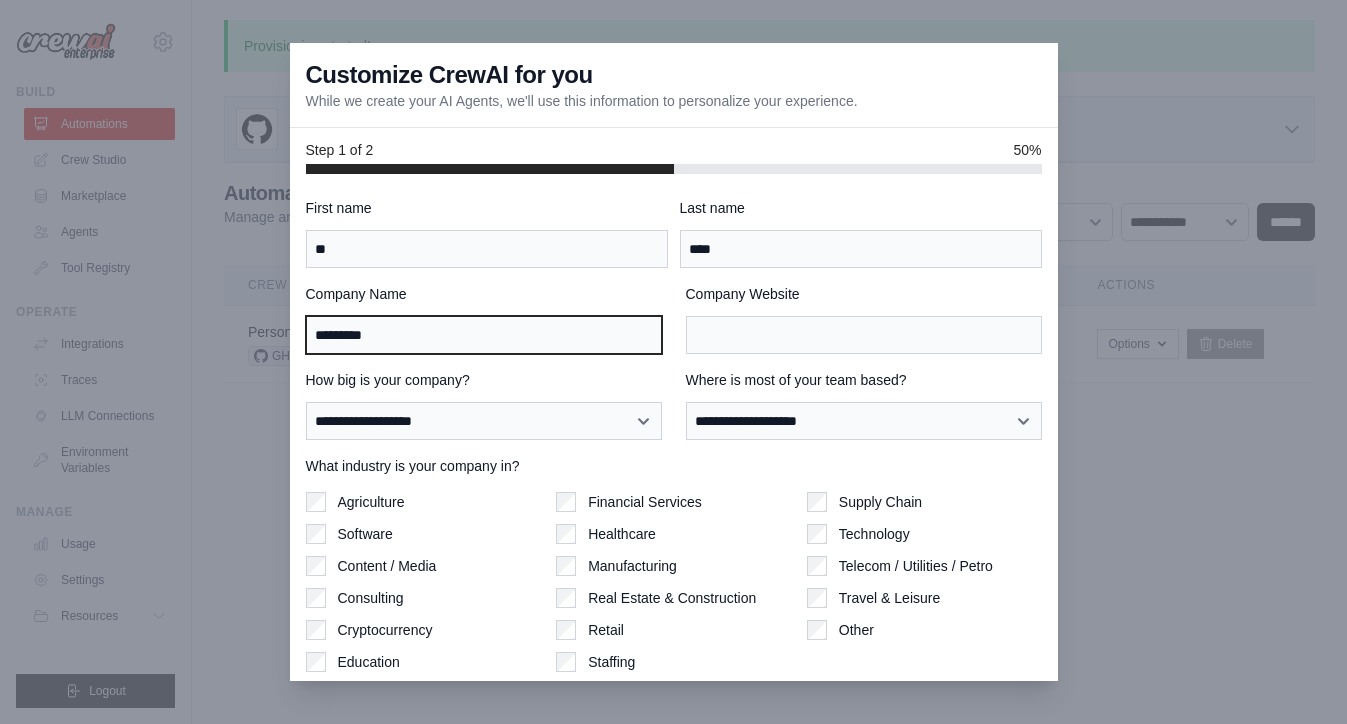 type on "*********" 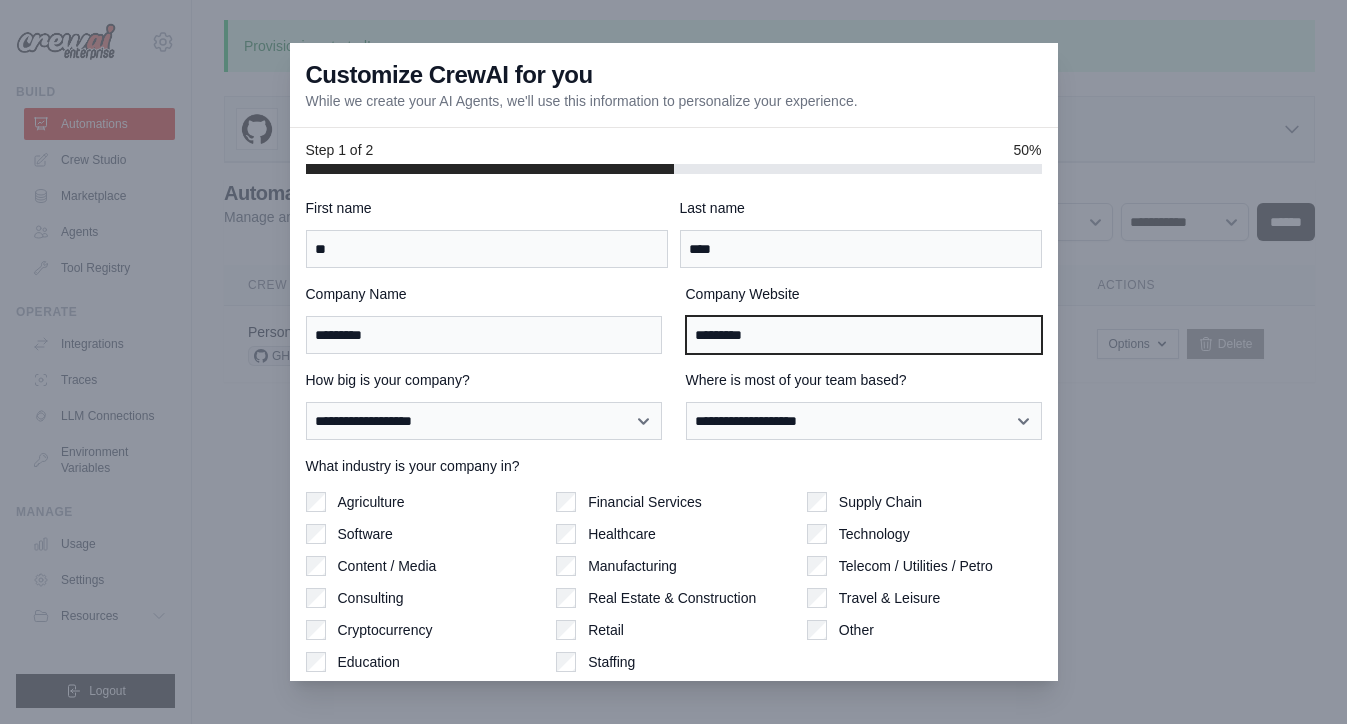 type on "*********" 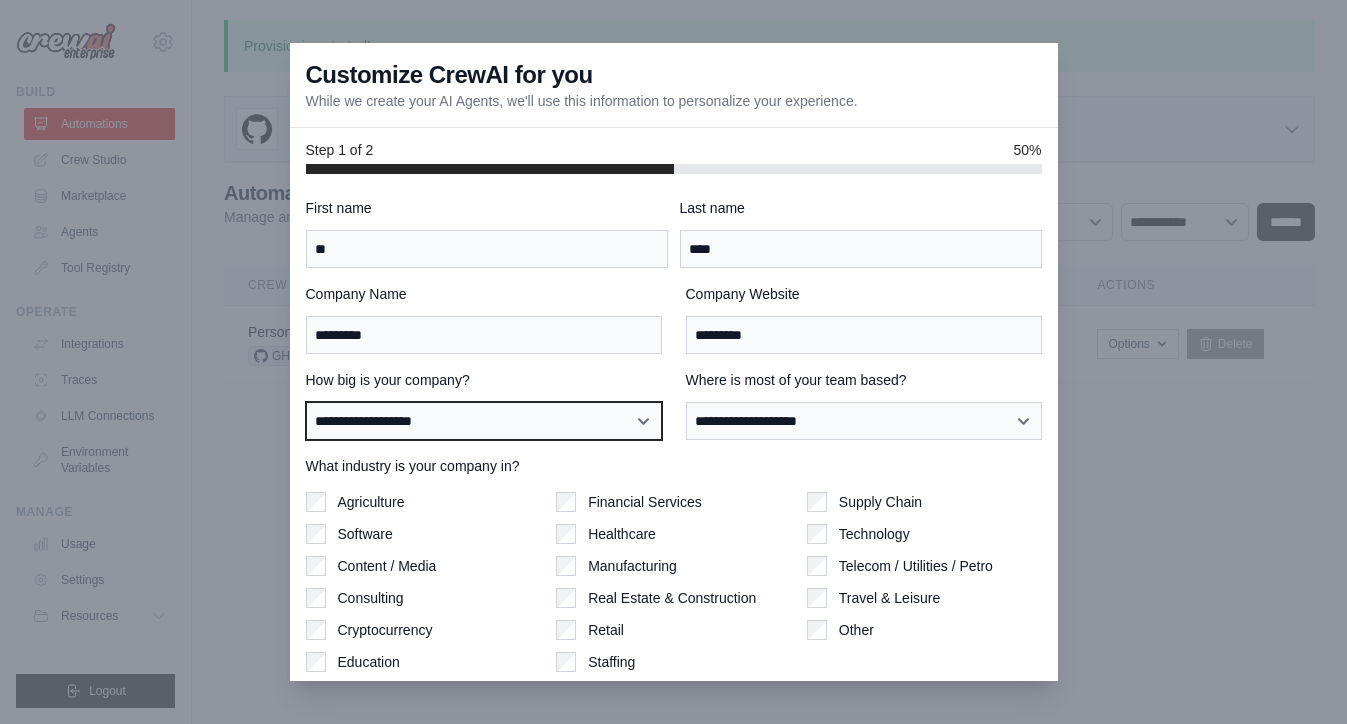 click on "**********" at bounding box center (484, 421) 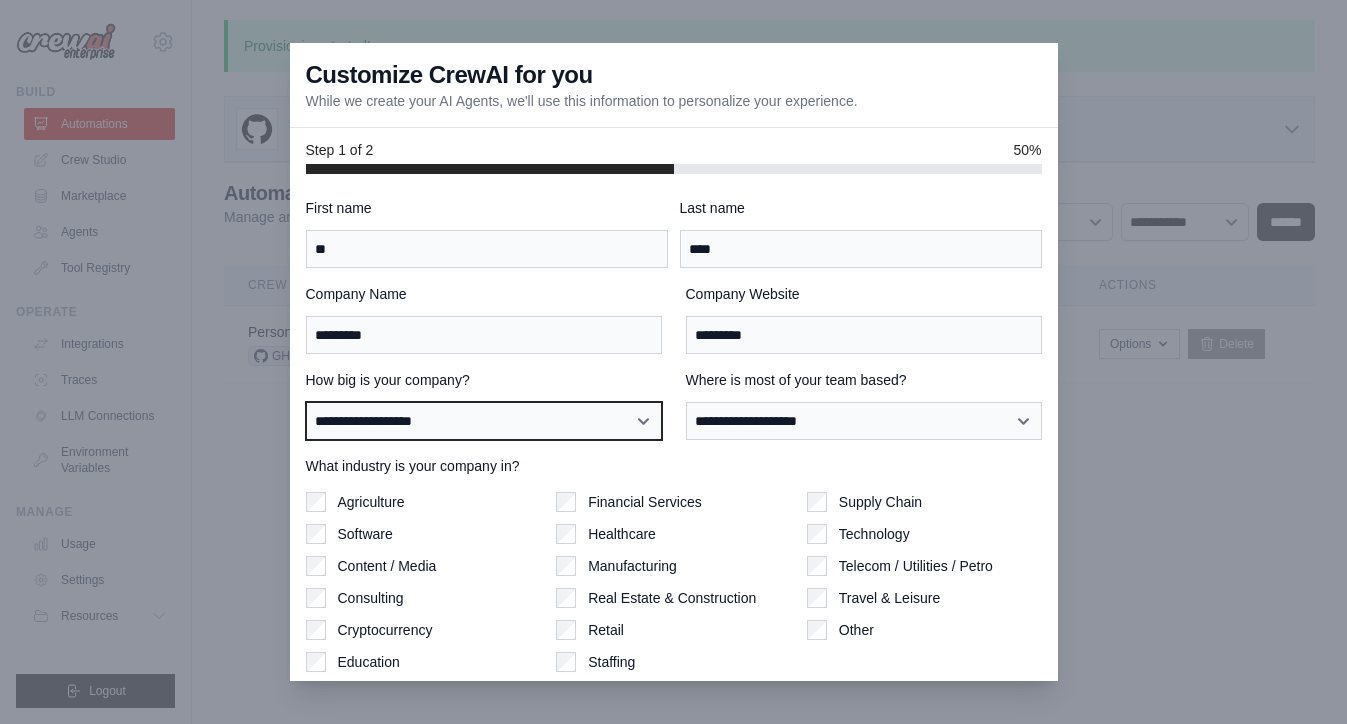 select on "**********" 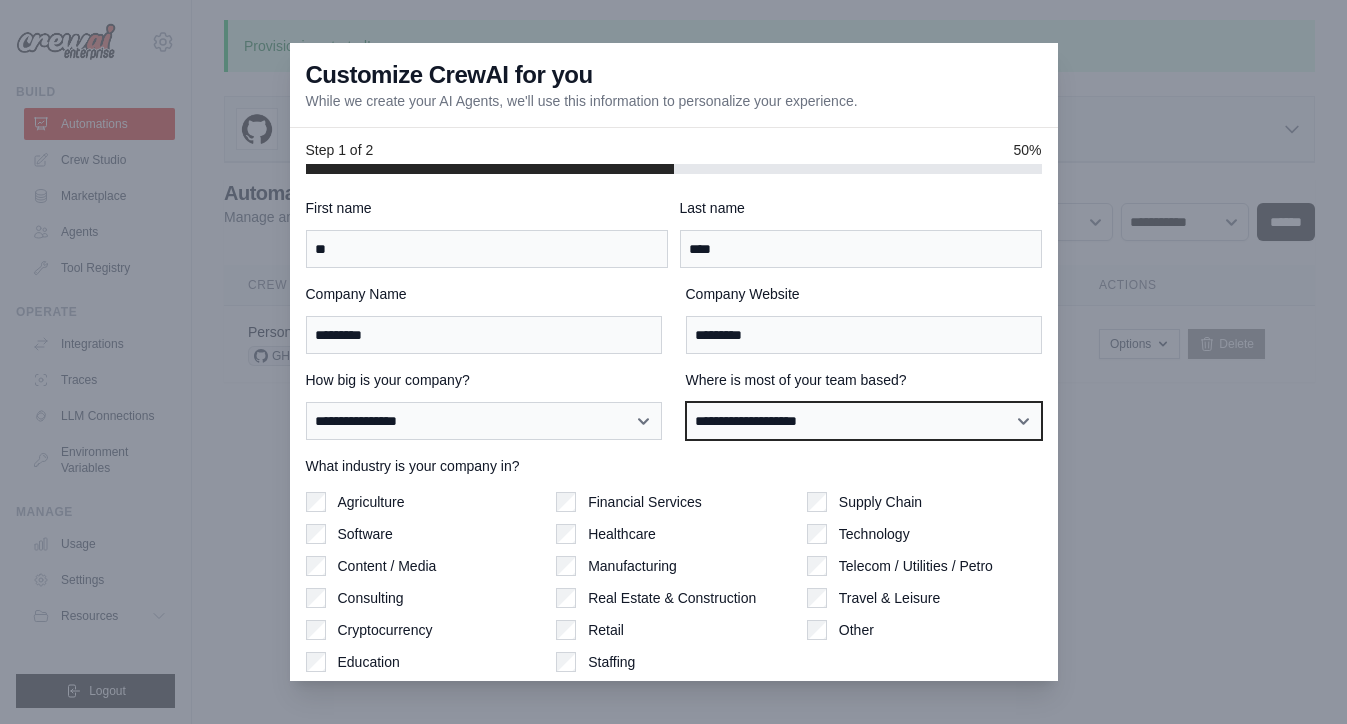 click on "**********" at bounding box center [864, 421] 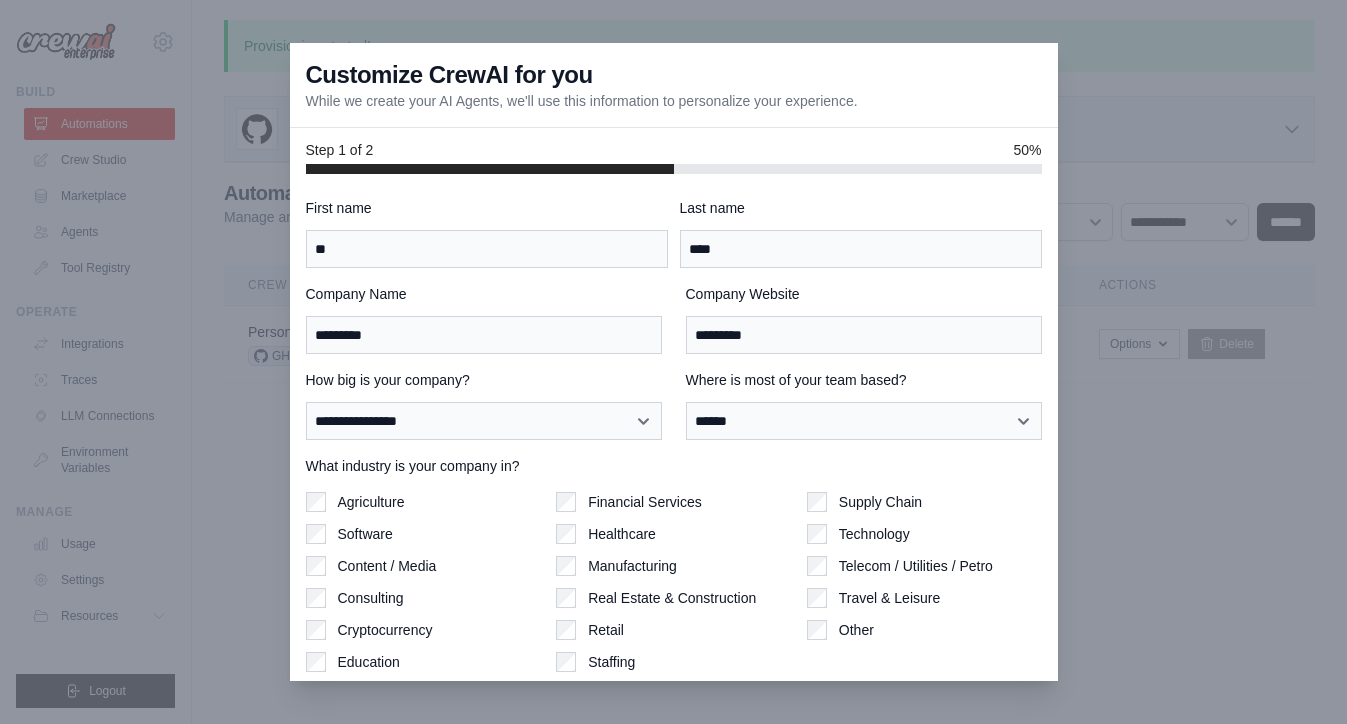 click on "Software" at bounding box center (365, 534) 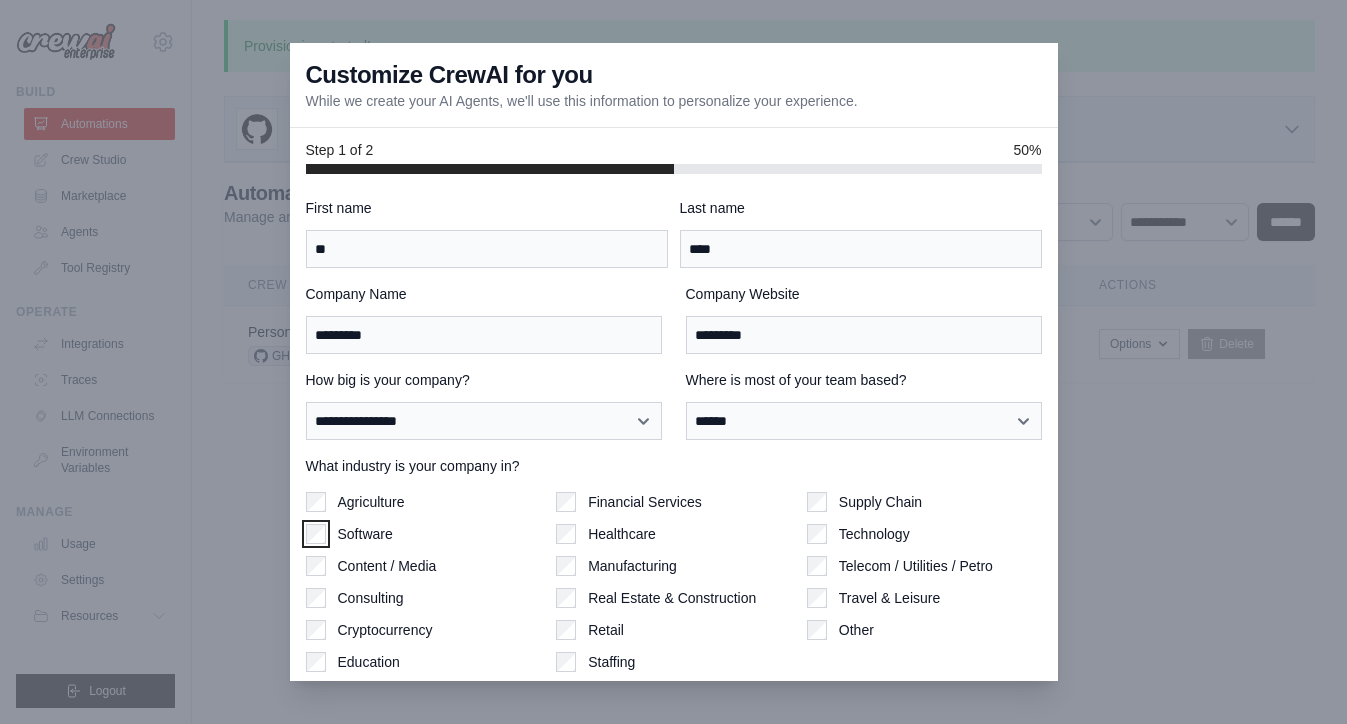 scroll, scrollTop: 67, scrollLeft: 0, axis: vertical 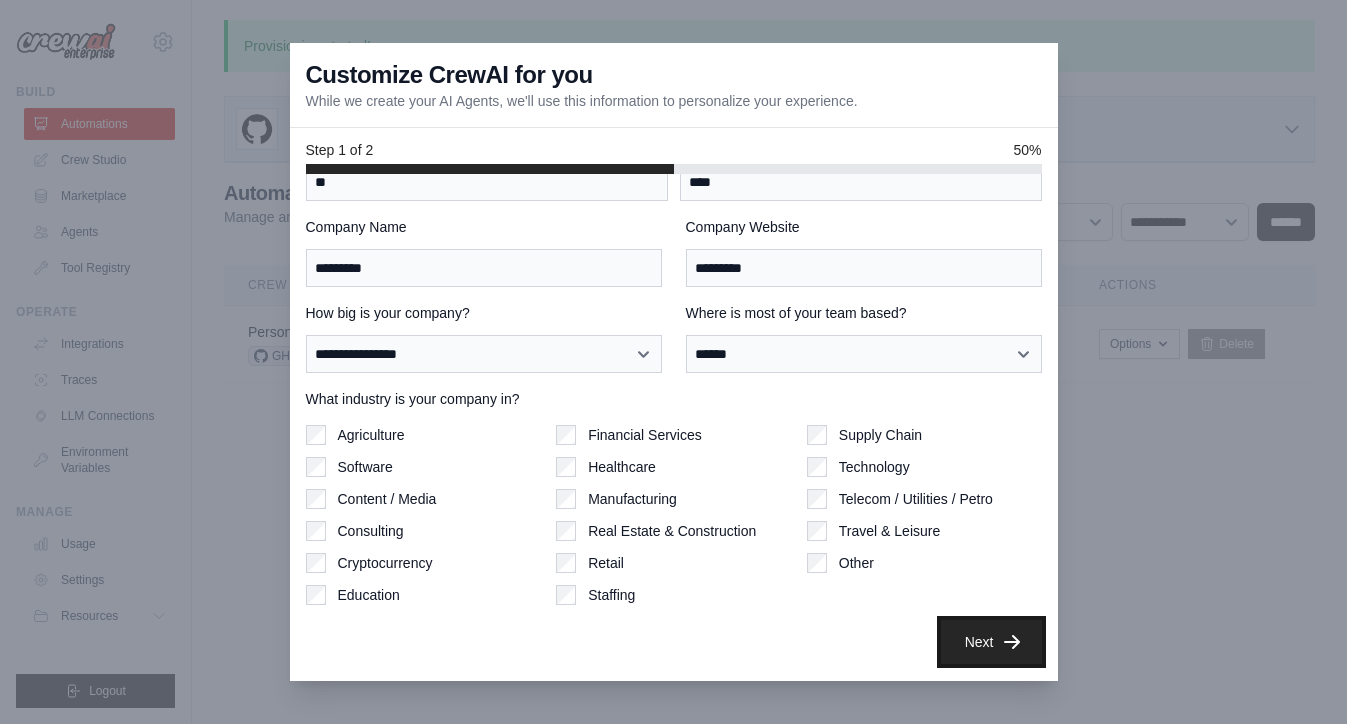 click on "Next" at bounding box center [991, 642] 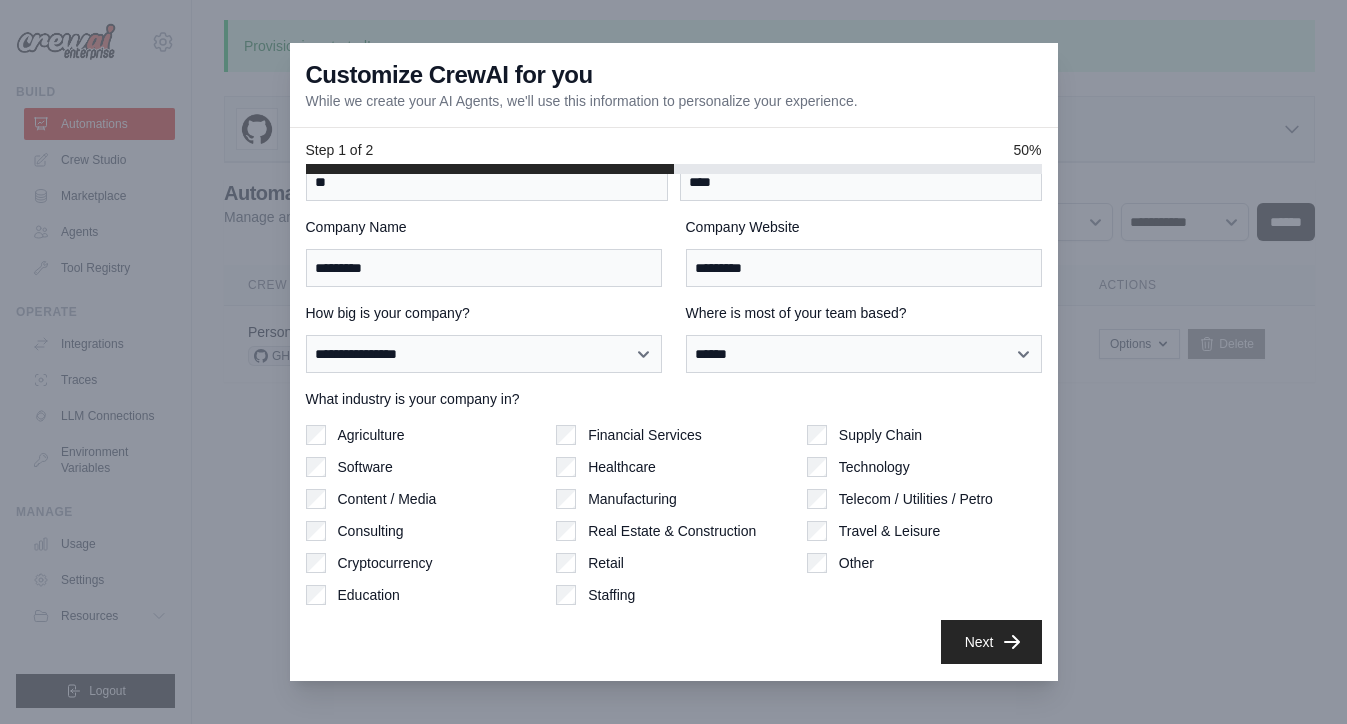 scroll, scrollTop: 0, scrollLeft: 0, axis: both 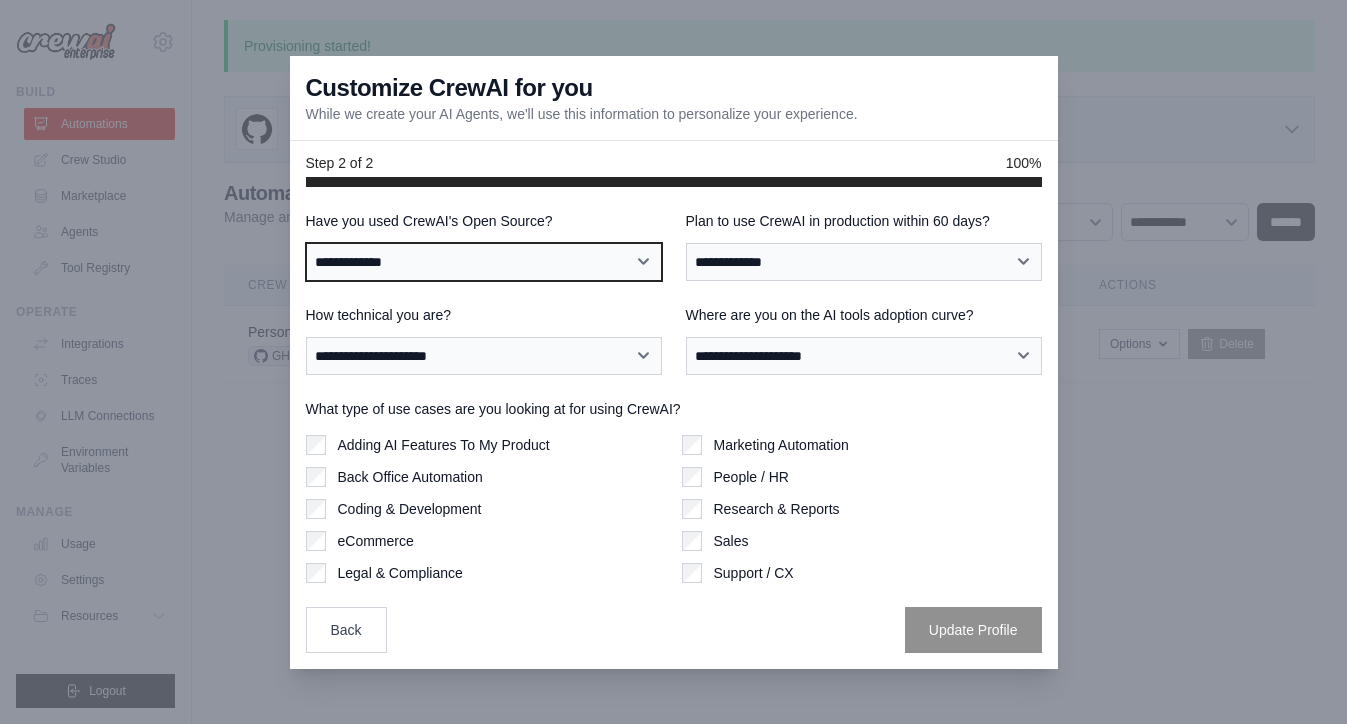 click on "**********" at bounding box center [484, 262] 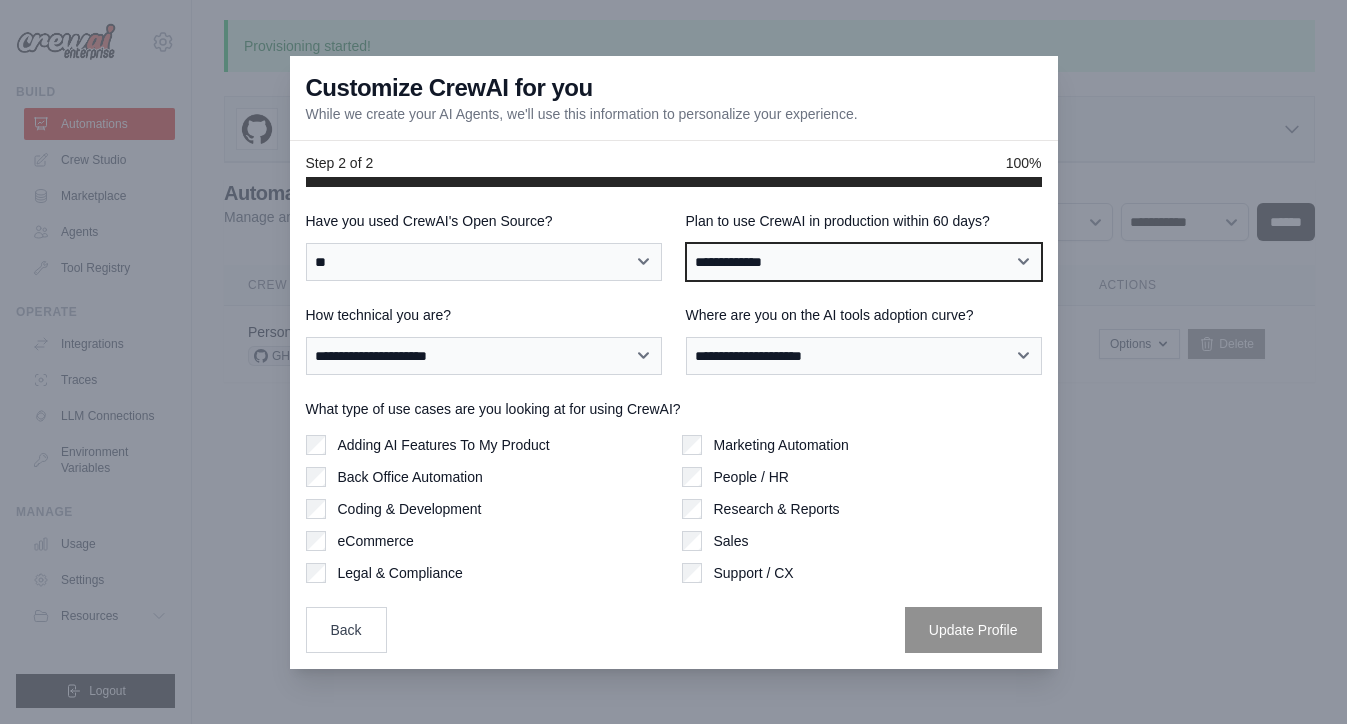 click on "**********" at bounding box center (864, 262) 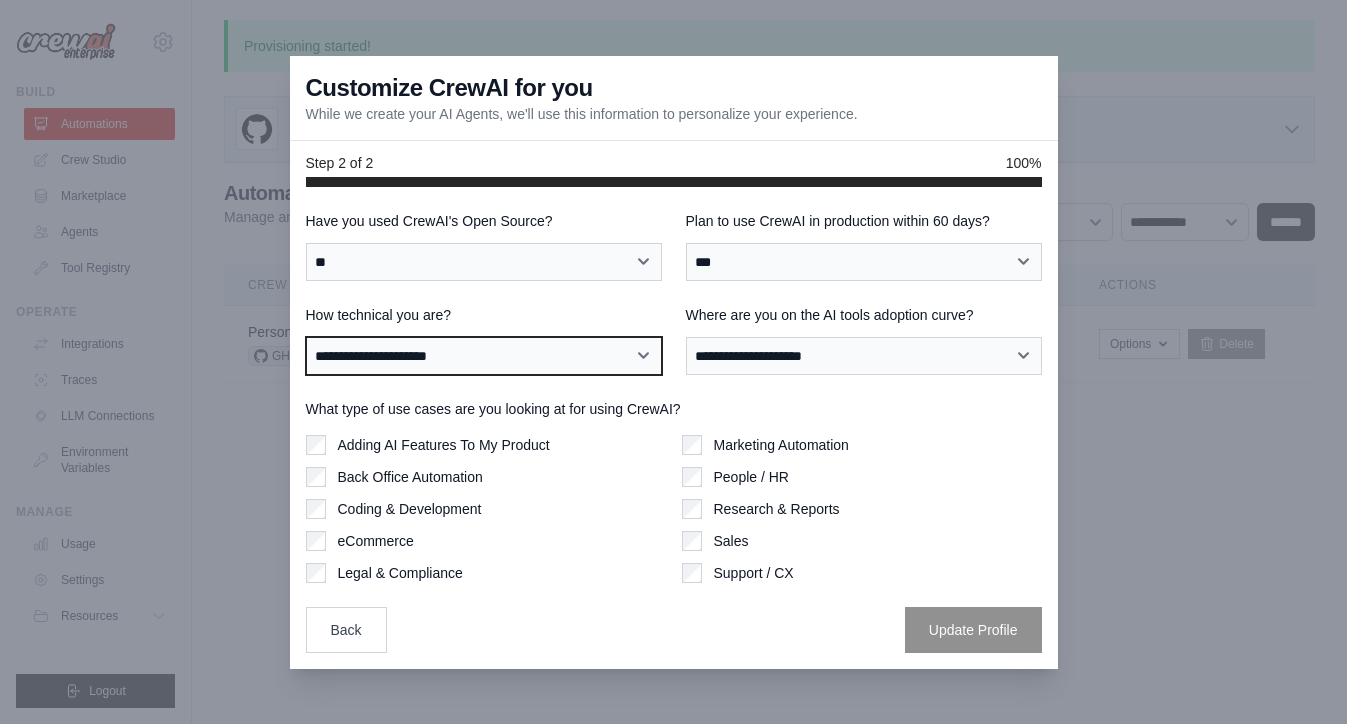 click on "**********" at bounding box center (484, 356) 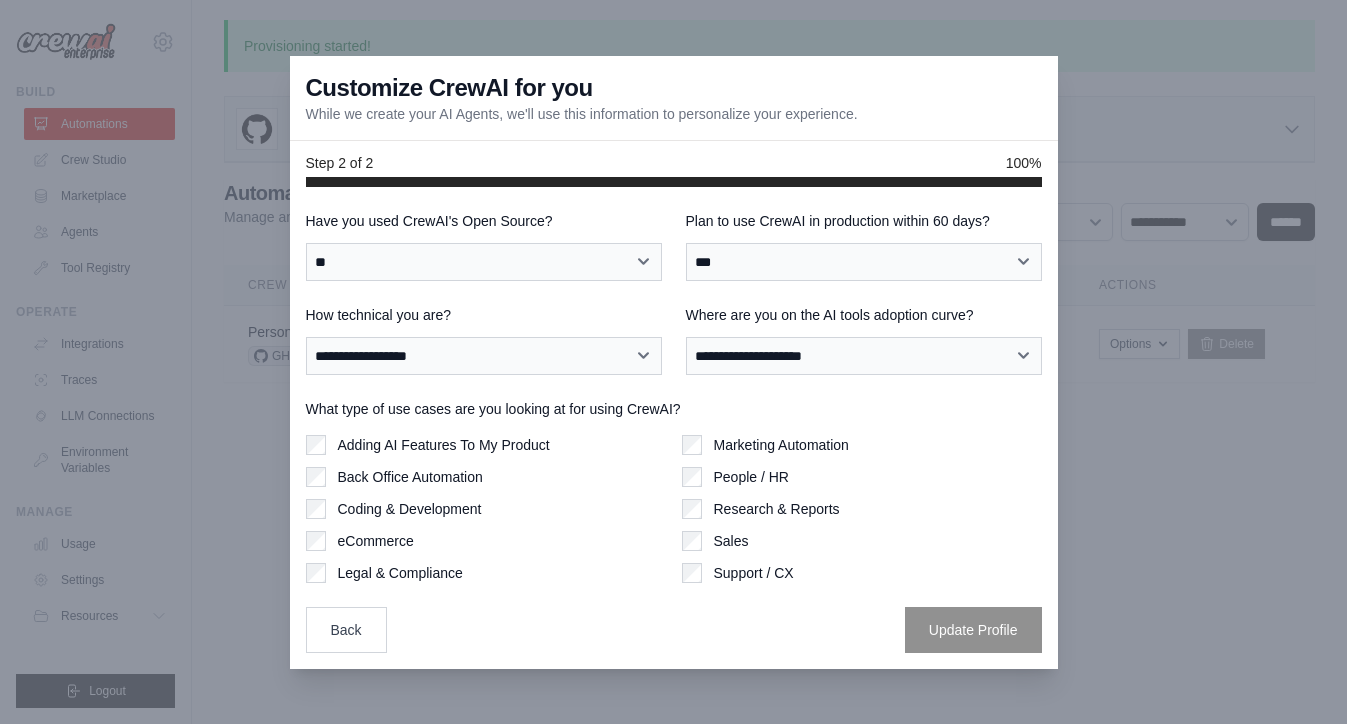 click on "**********" at bounding box center (674, 432) 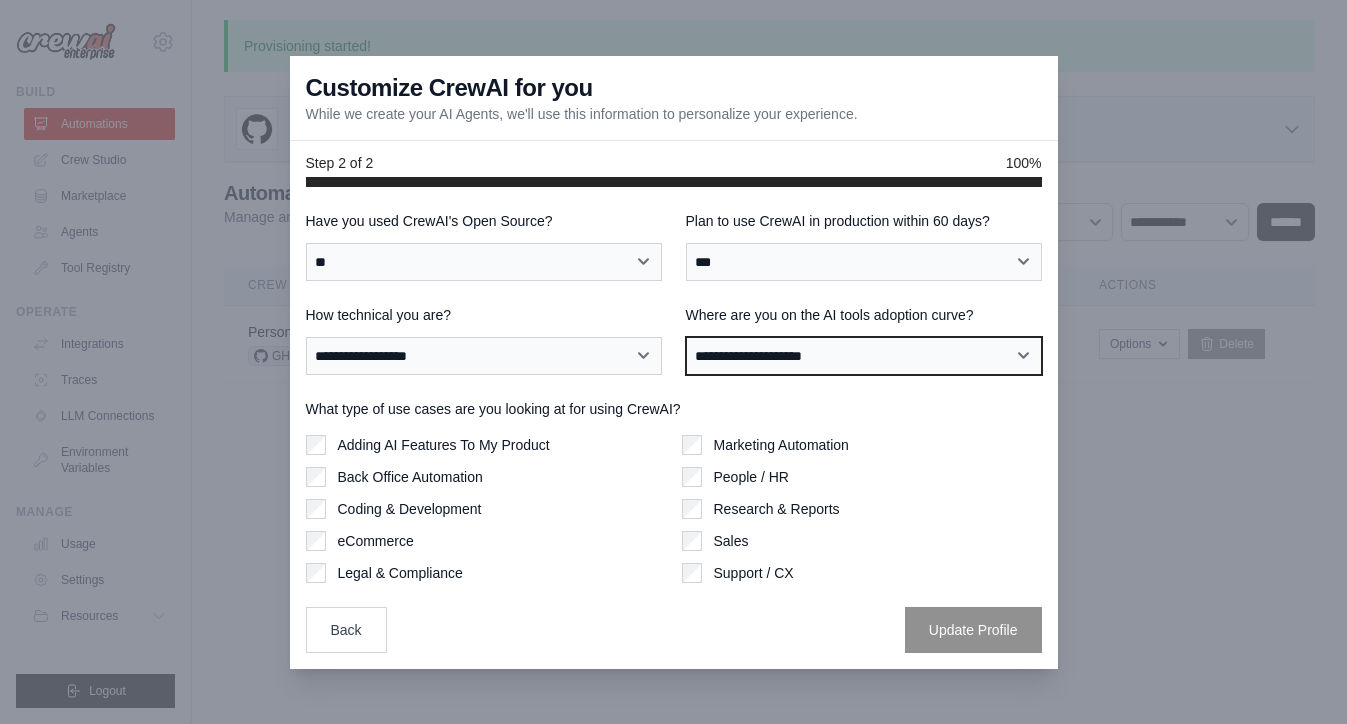 click on "**********" at bounding box center [864, 356] 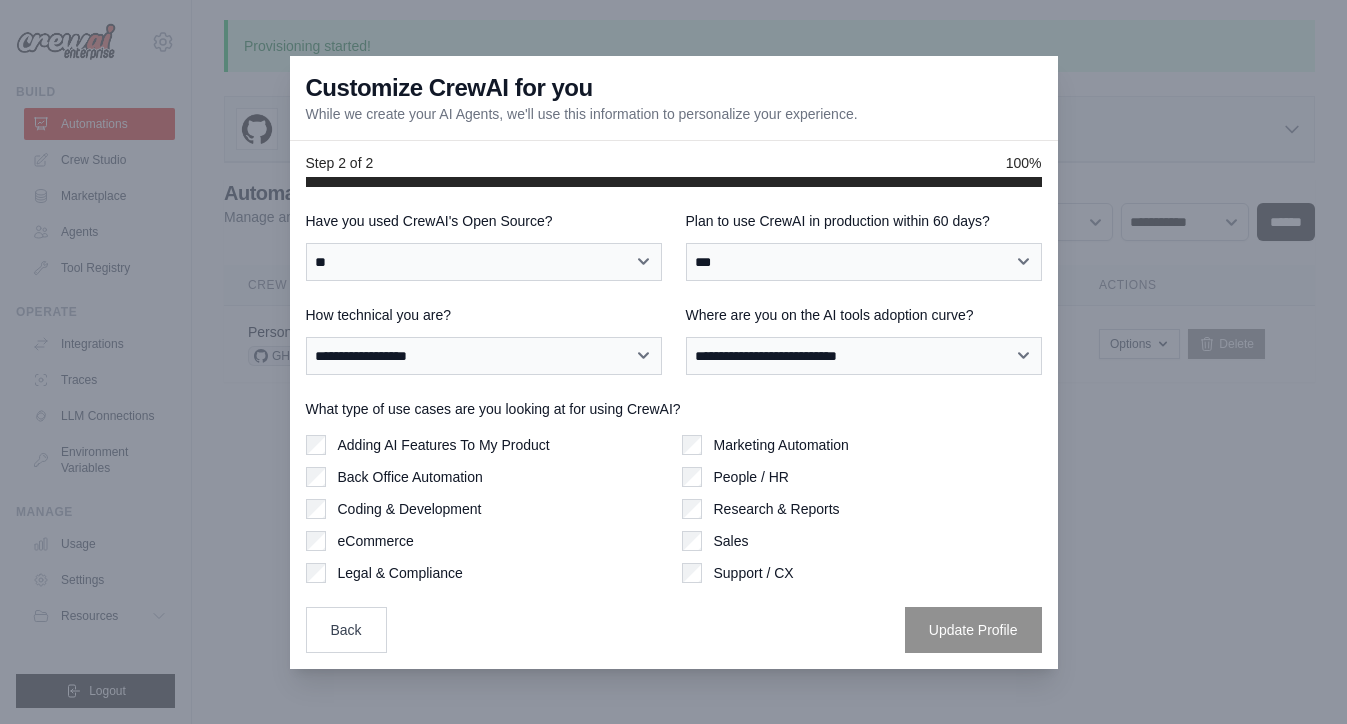 click on "People / HR" at bounding box center (751, 477) 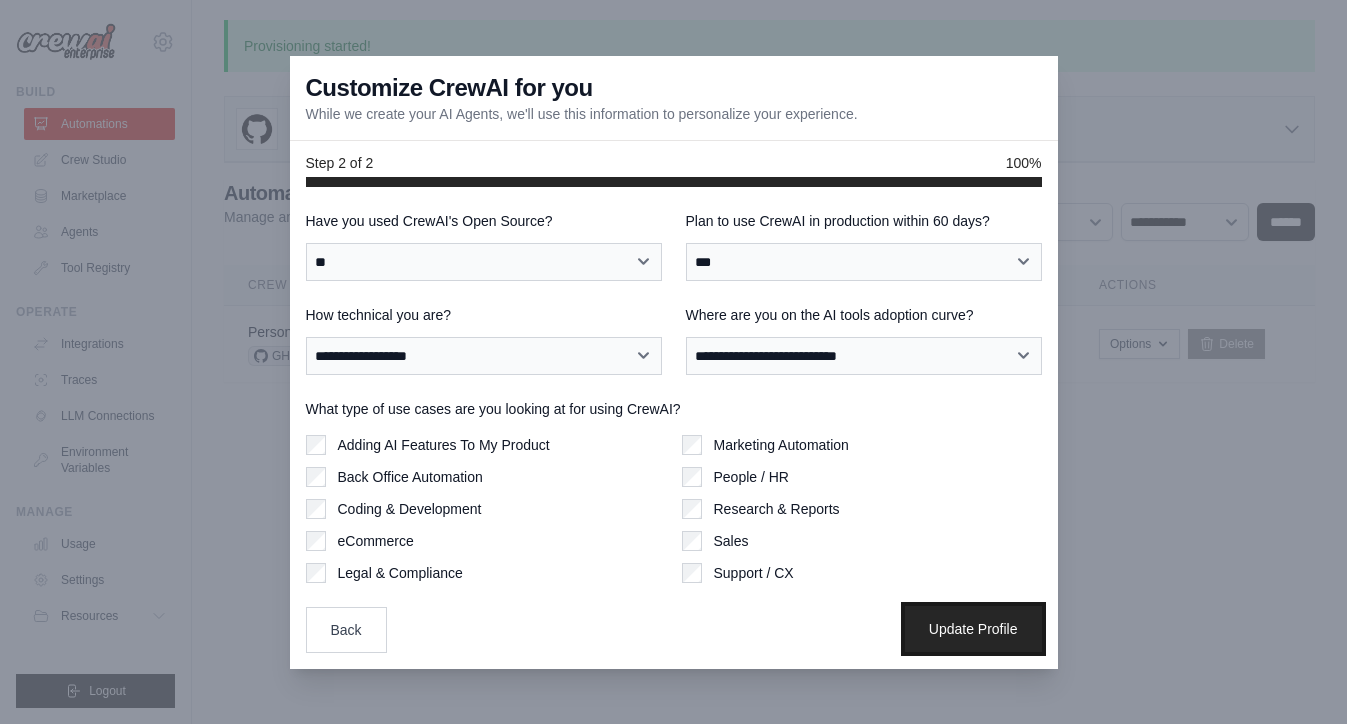 click on "Update Profile" at bounding box center [973, 629] 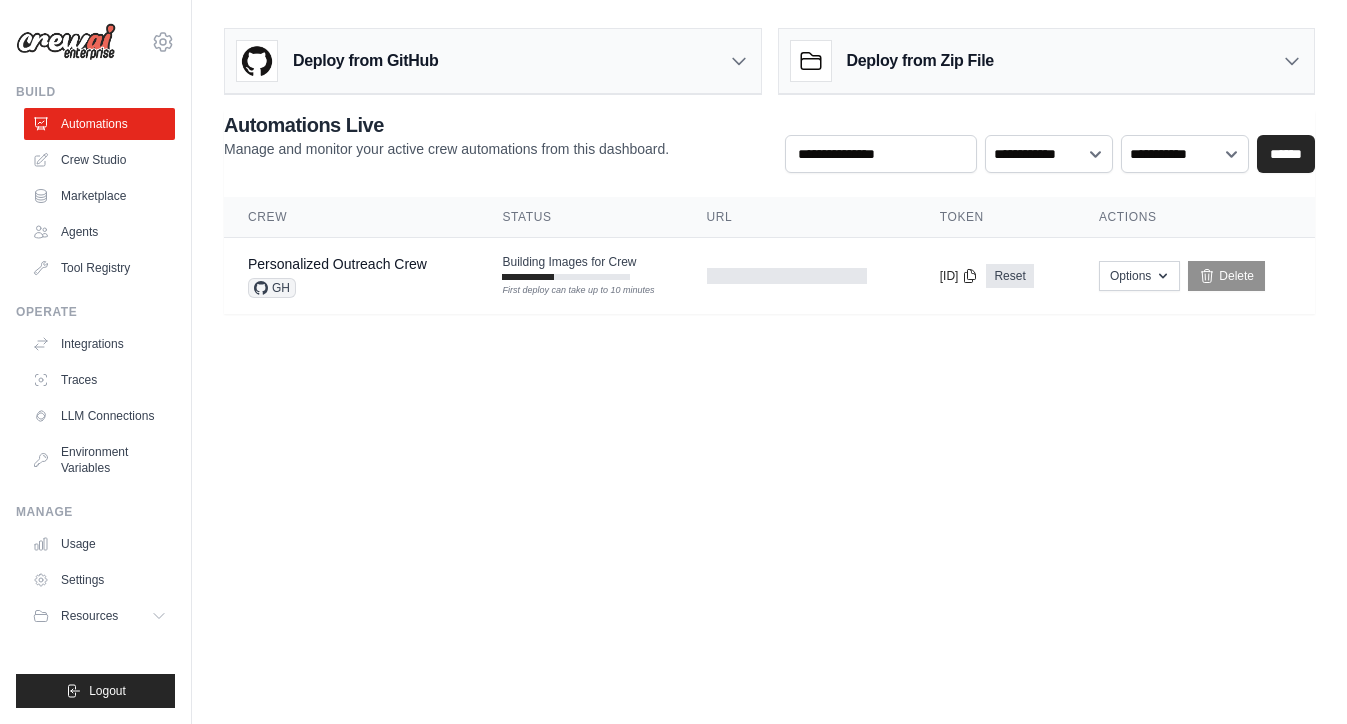scroll, scrollTop: 0, scrollLeft: 0, axis: both 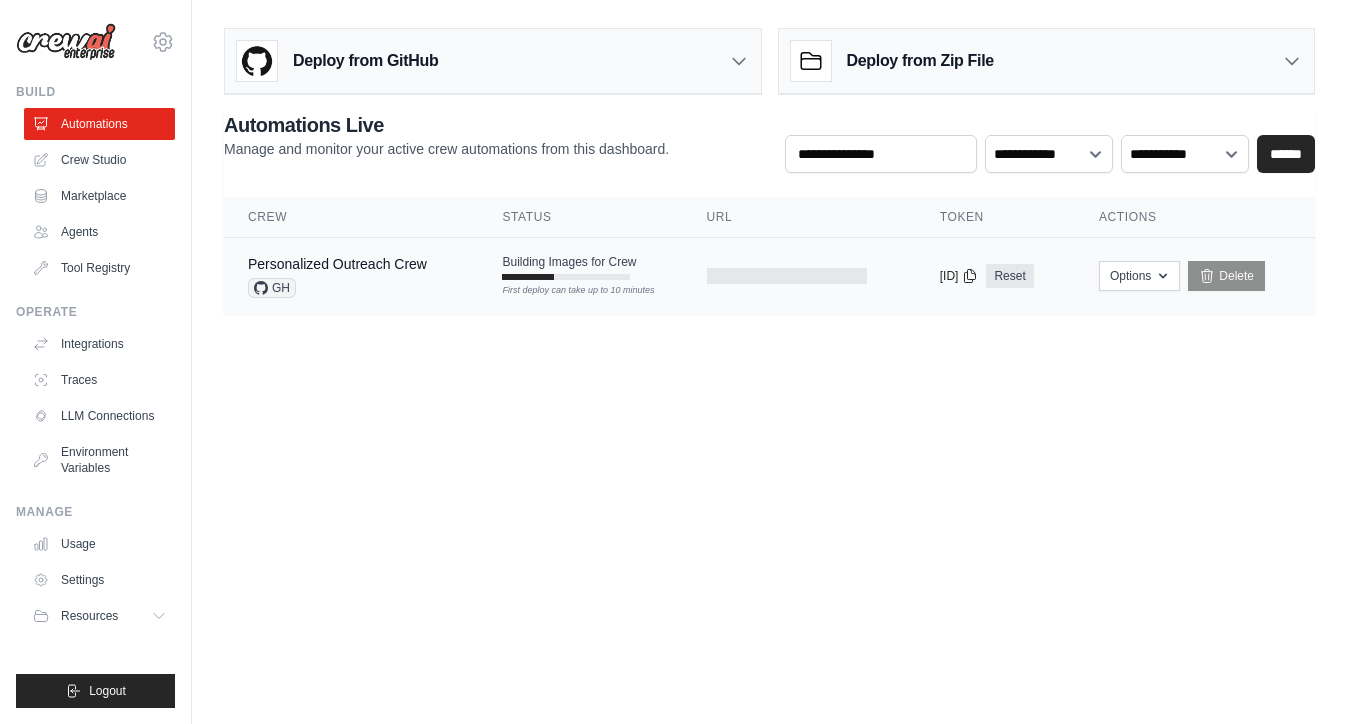 click on "First deploy can take up to 10 minutes" at bounding box center [566, 291] 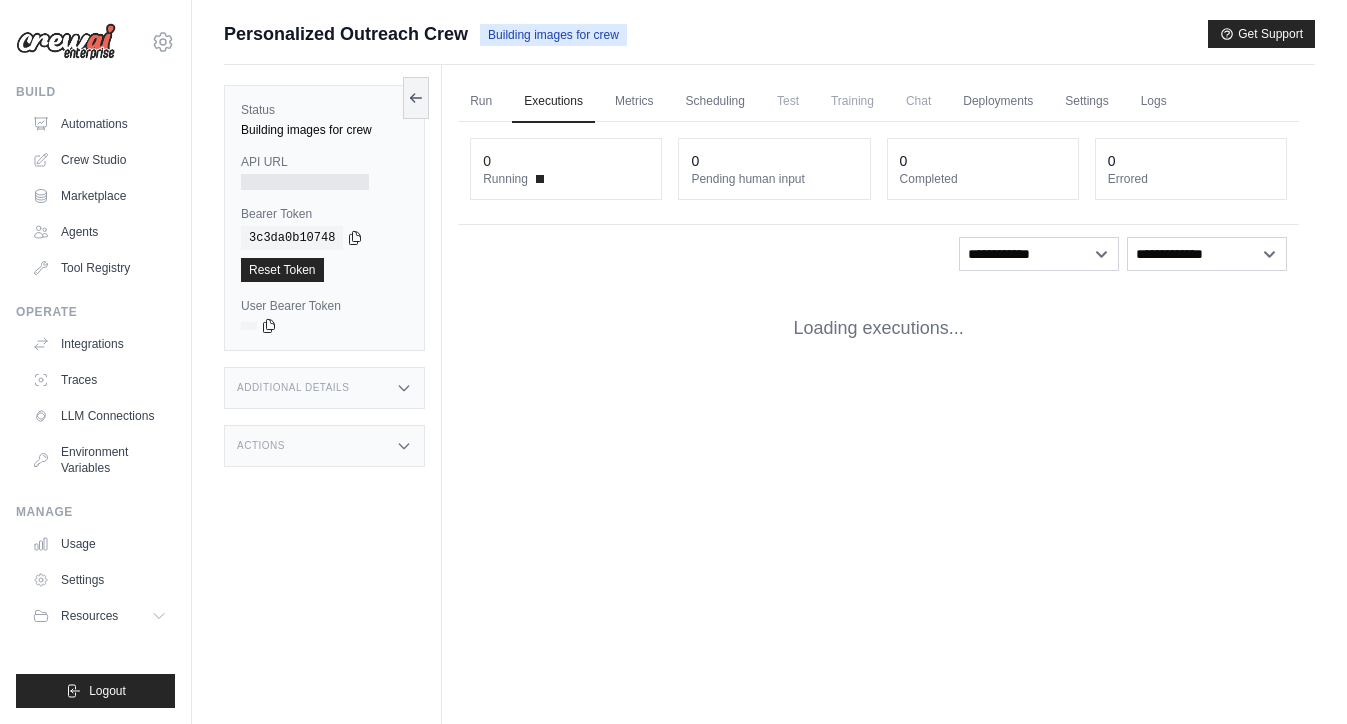 scroll, scrollTop: 0, scrollLeft: 0, axis: both 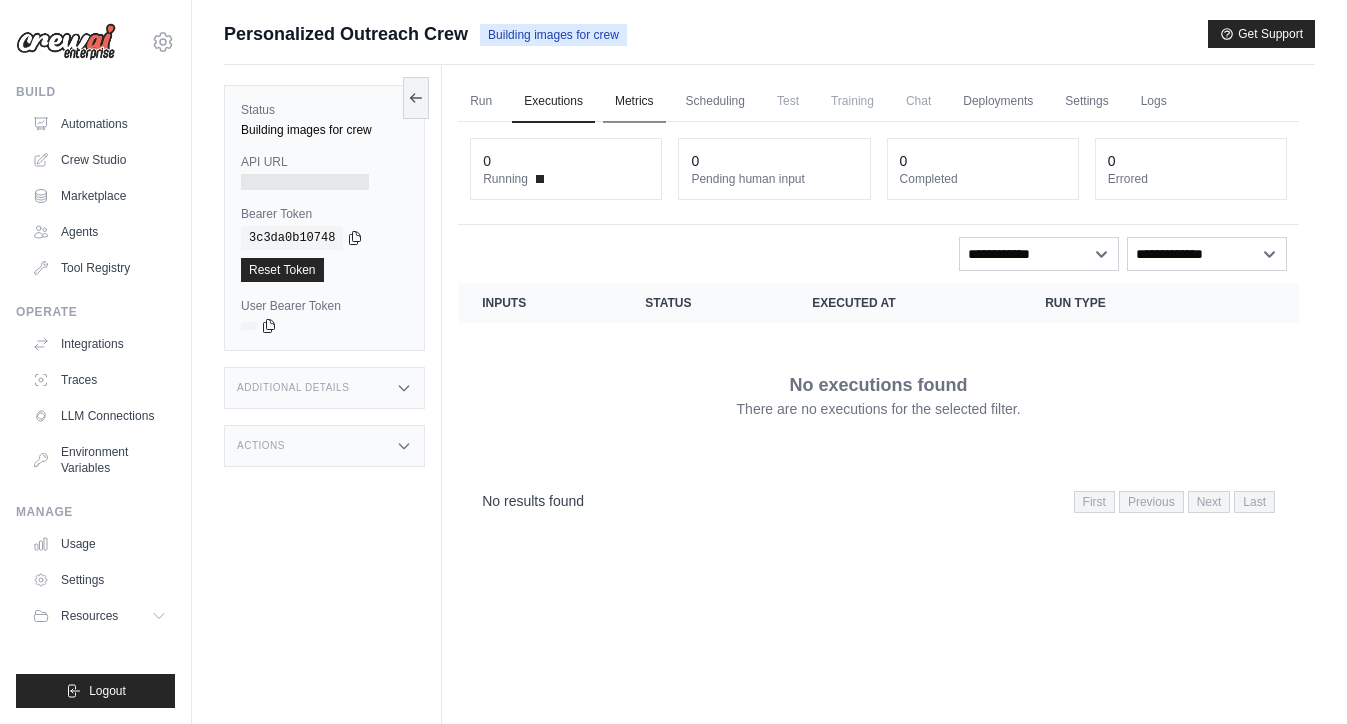 click on "Metrics" at bounding box center [634, 102] 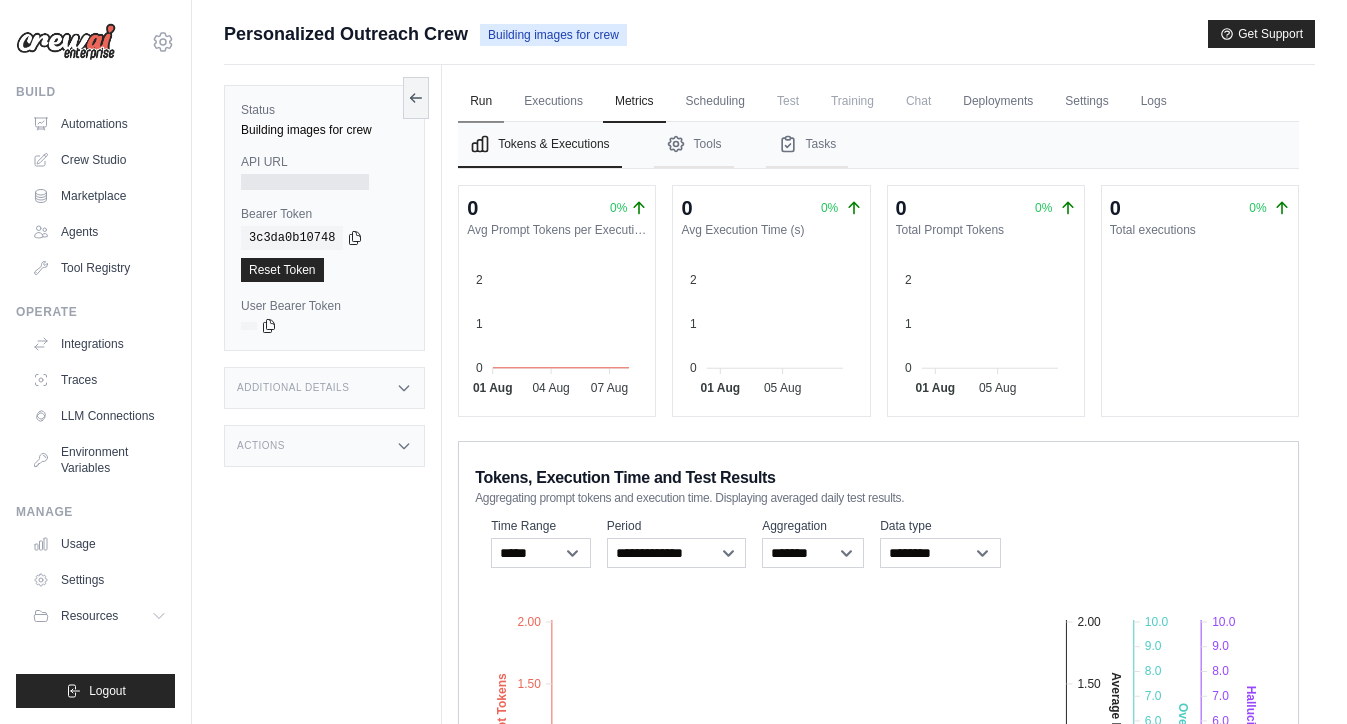 click on "Run" at bounding box center [481, 102] 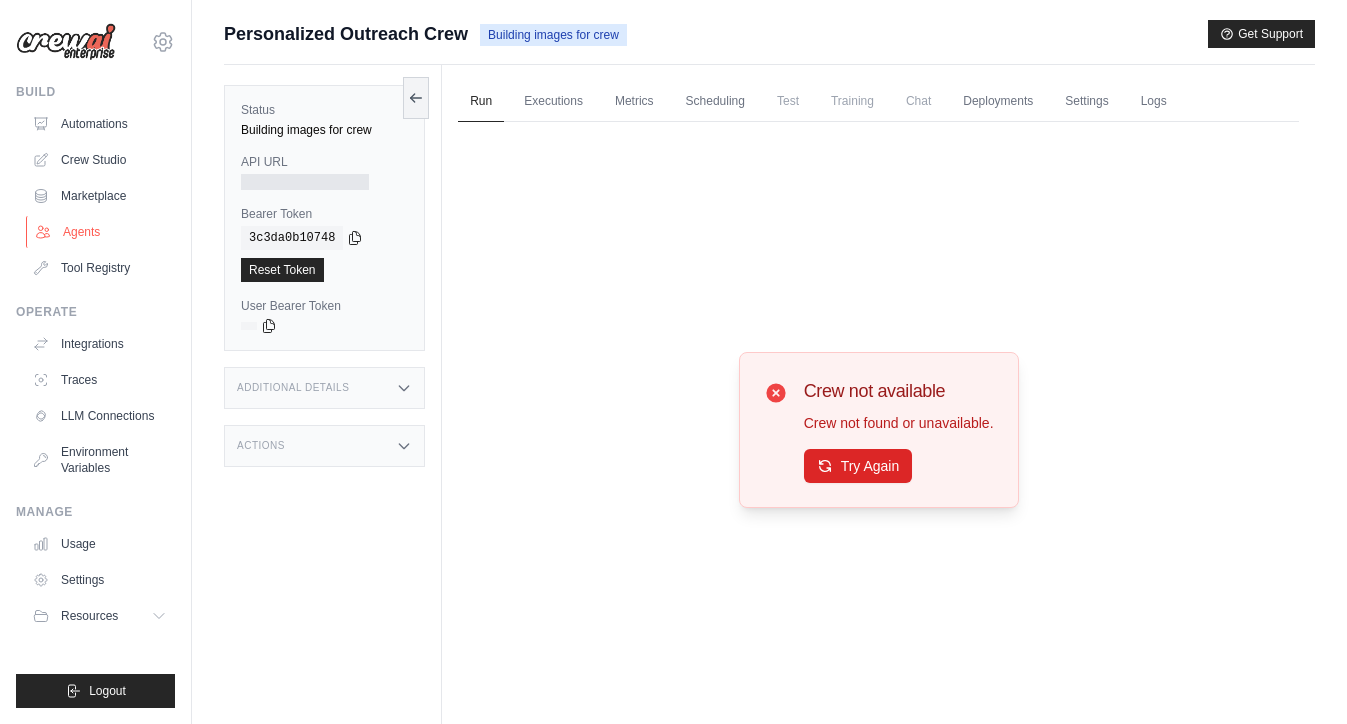 click on "Agents" at bounding box center (101, 232) 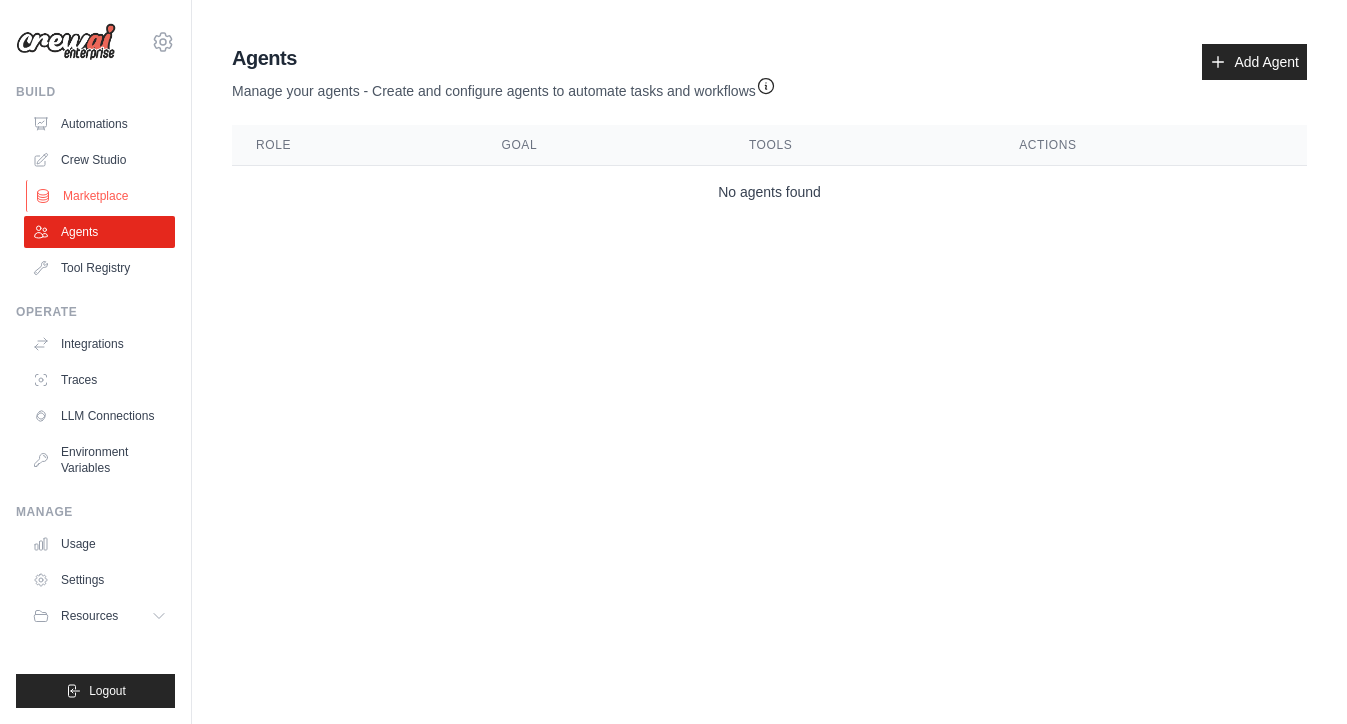 click on "Marketplace" at bounding box center [101, 196] 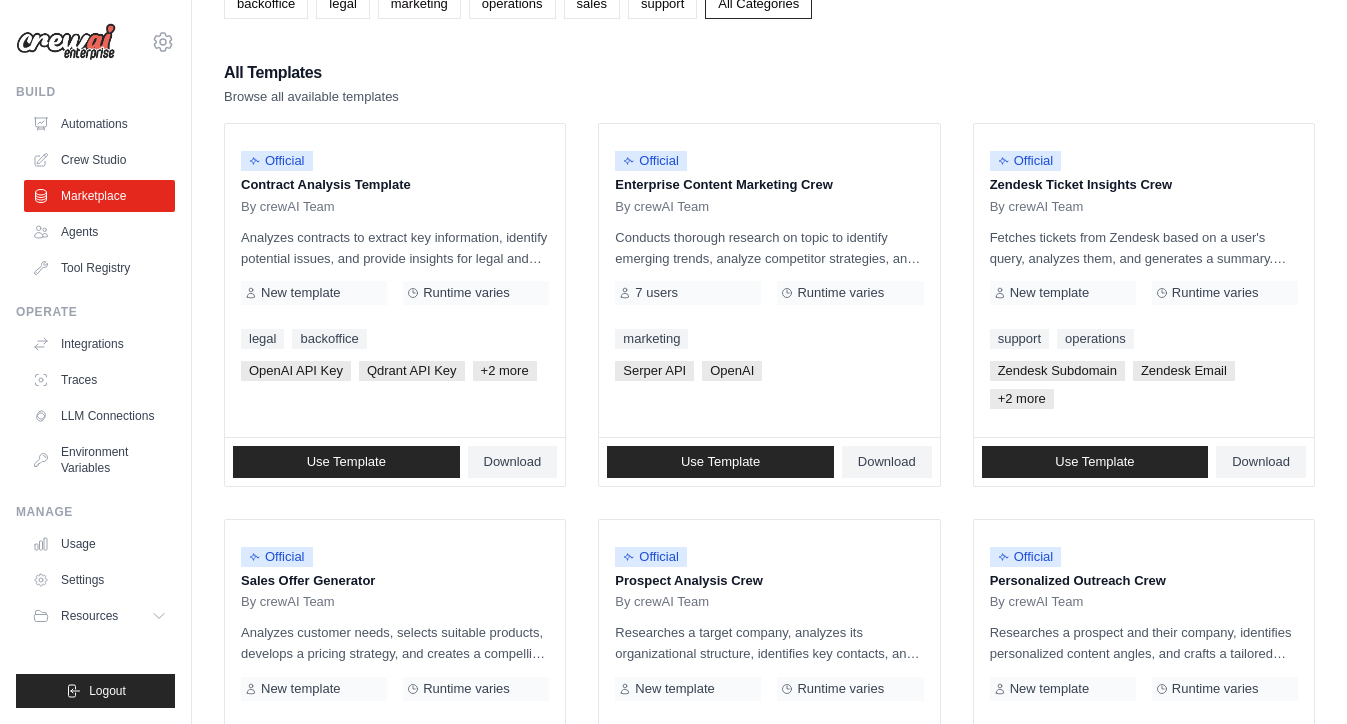 scroll, scrollTop: 0, scrollLeft: 0, axis: both 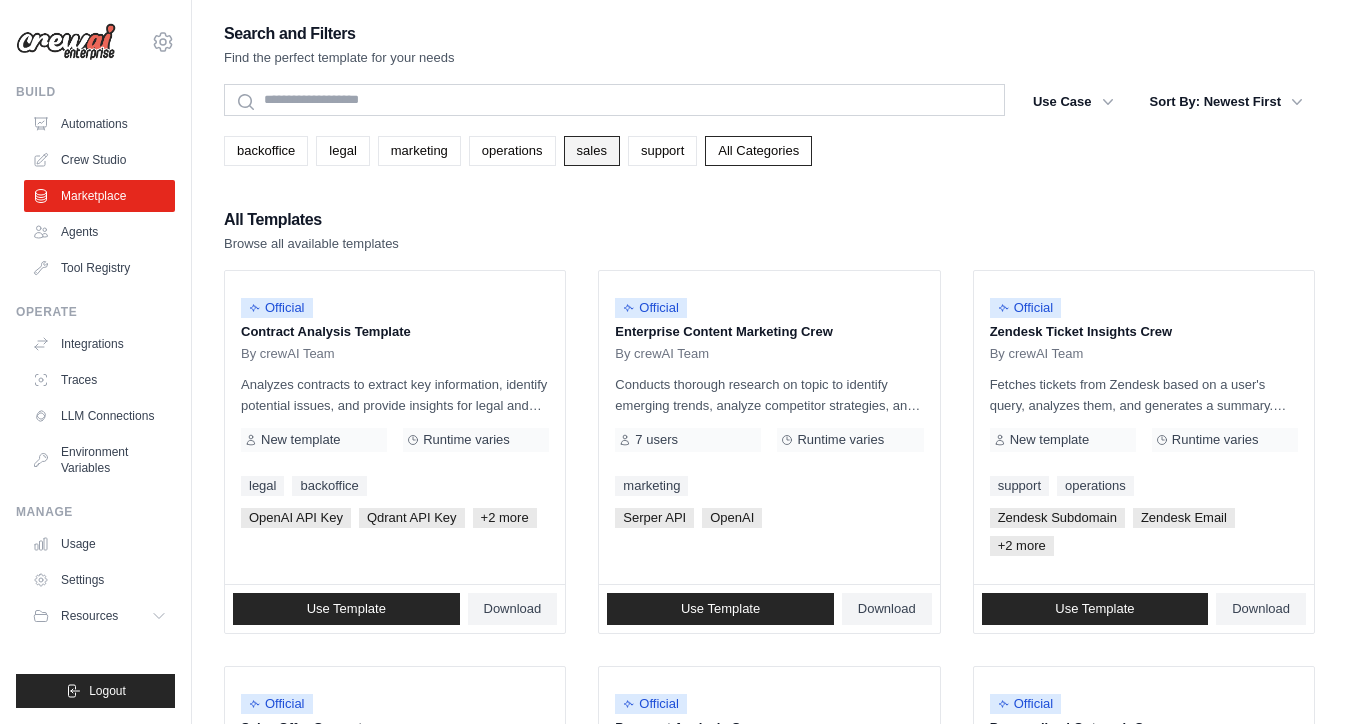 click on "support" at bounding box center (662, 151) 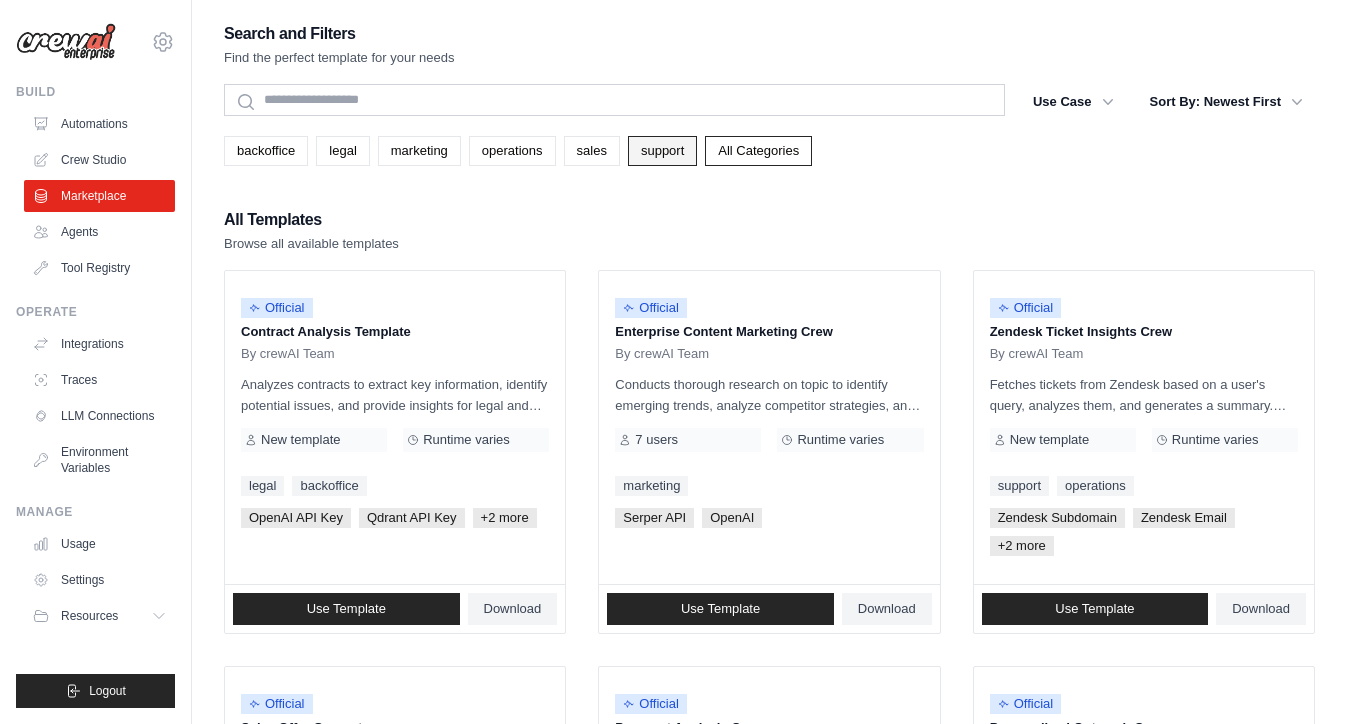 click on "support" at bounding box center (662, 151) 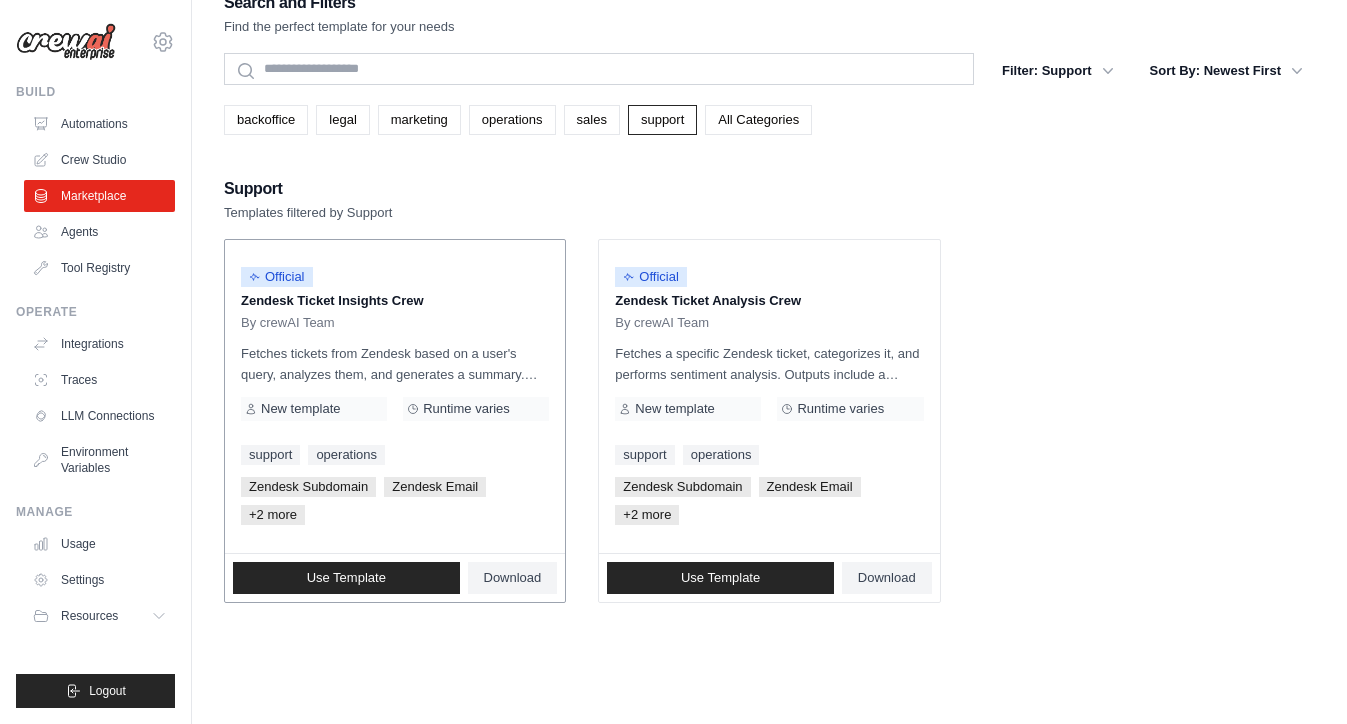 scroll, scrollTop: 40, scrollLeft: 0, axis: vertical 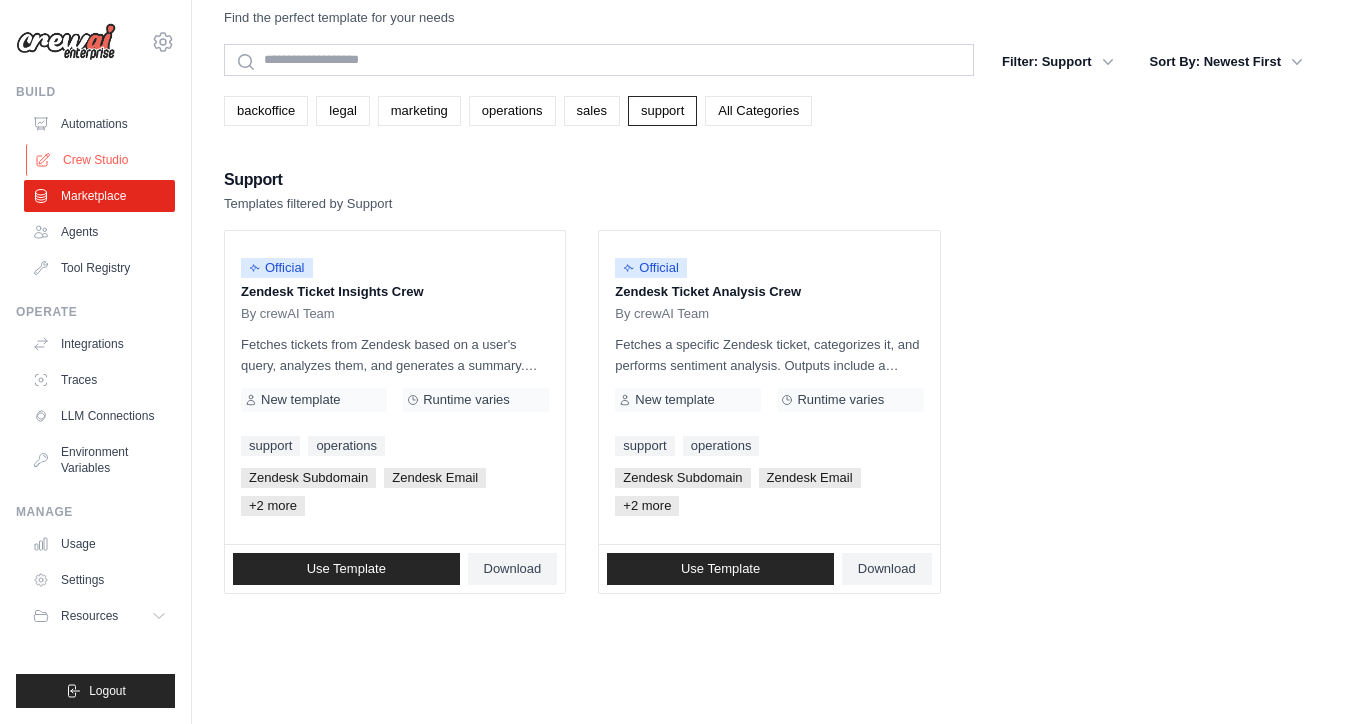 click on "Crew Studio" at bounding box center (101, 160) 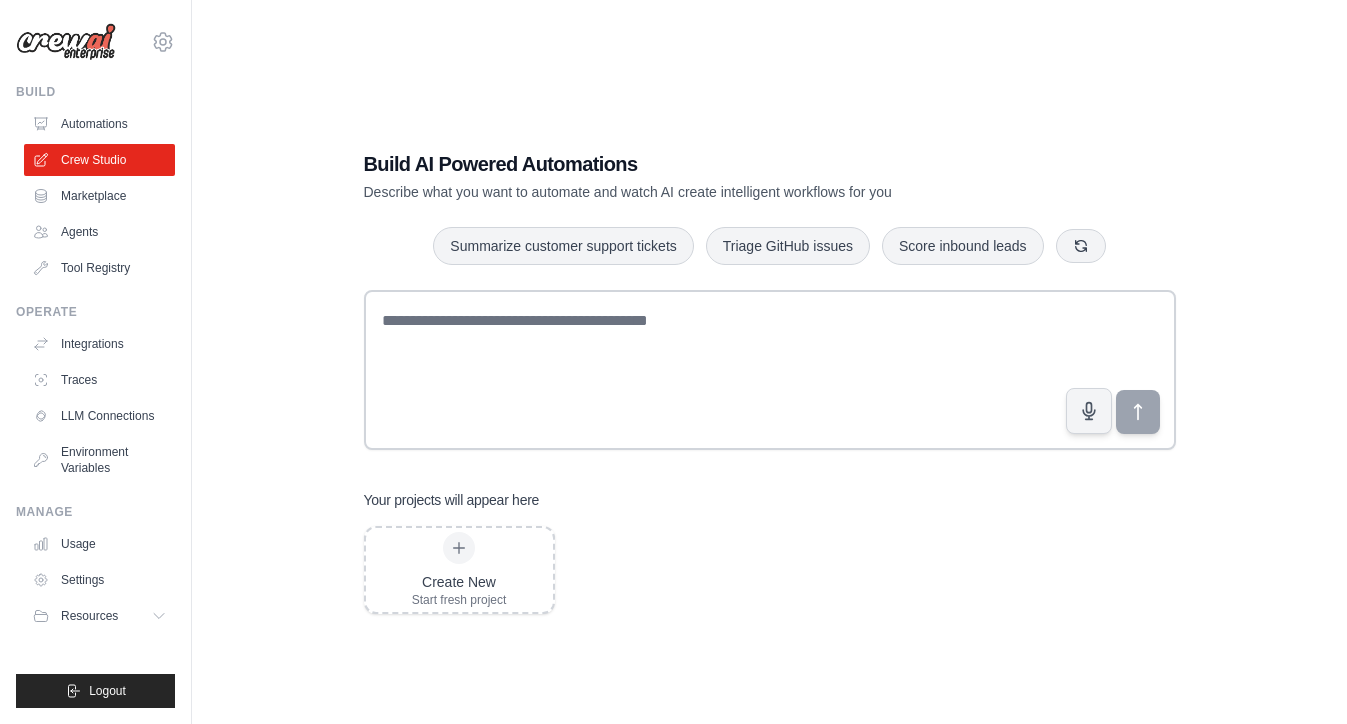 scroll, scrollTop: 0, scrollLeft: 0, axis: both 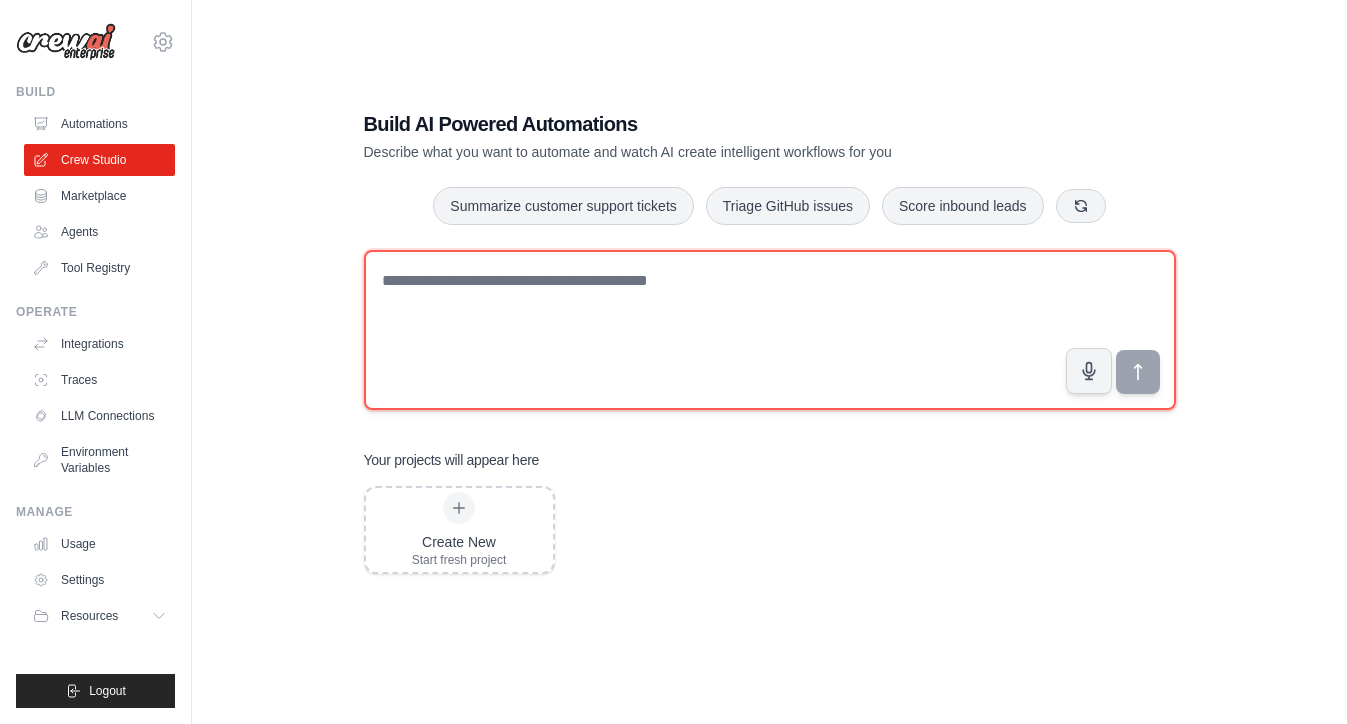 click at bounding box center [770, 330] 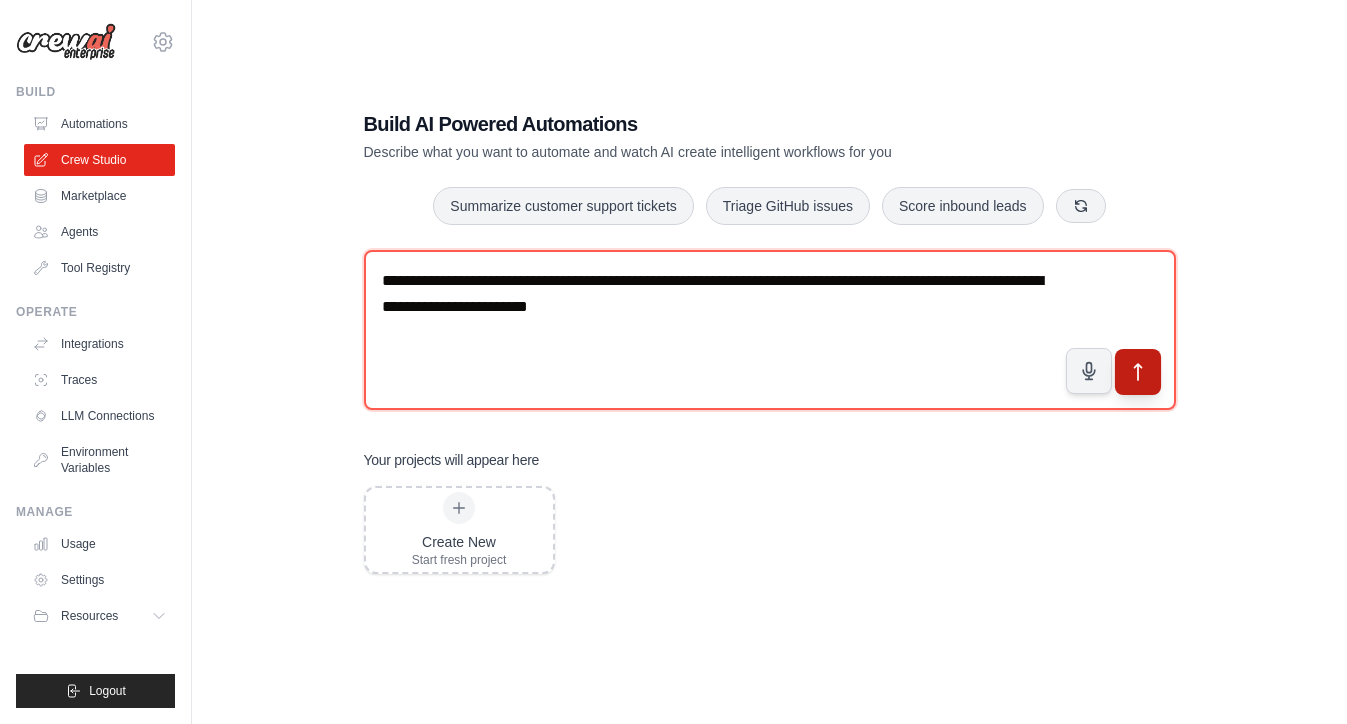 type on "**********" 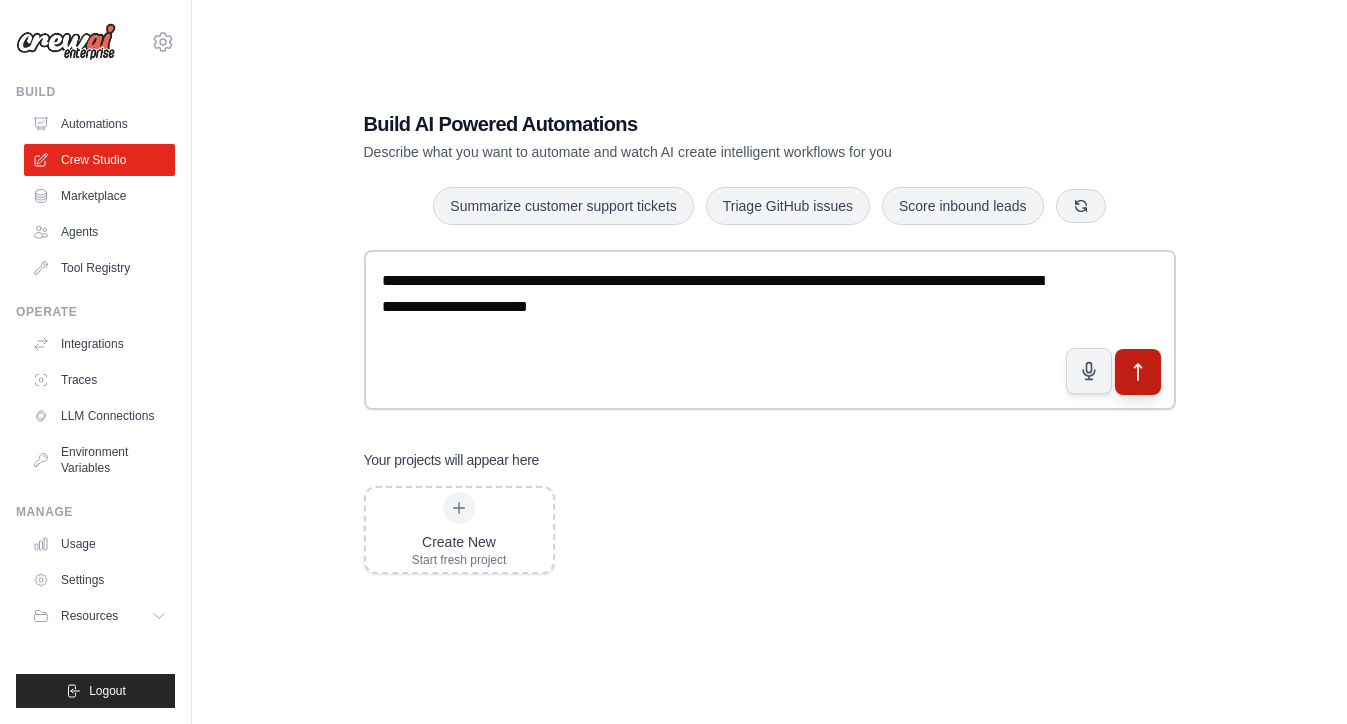 click 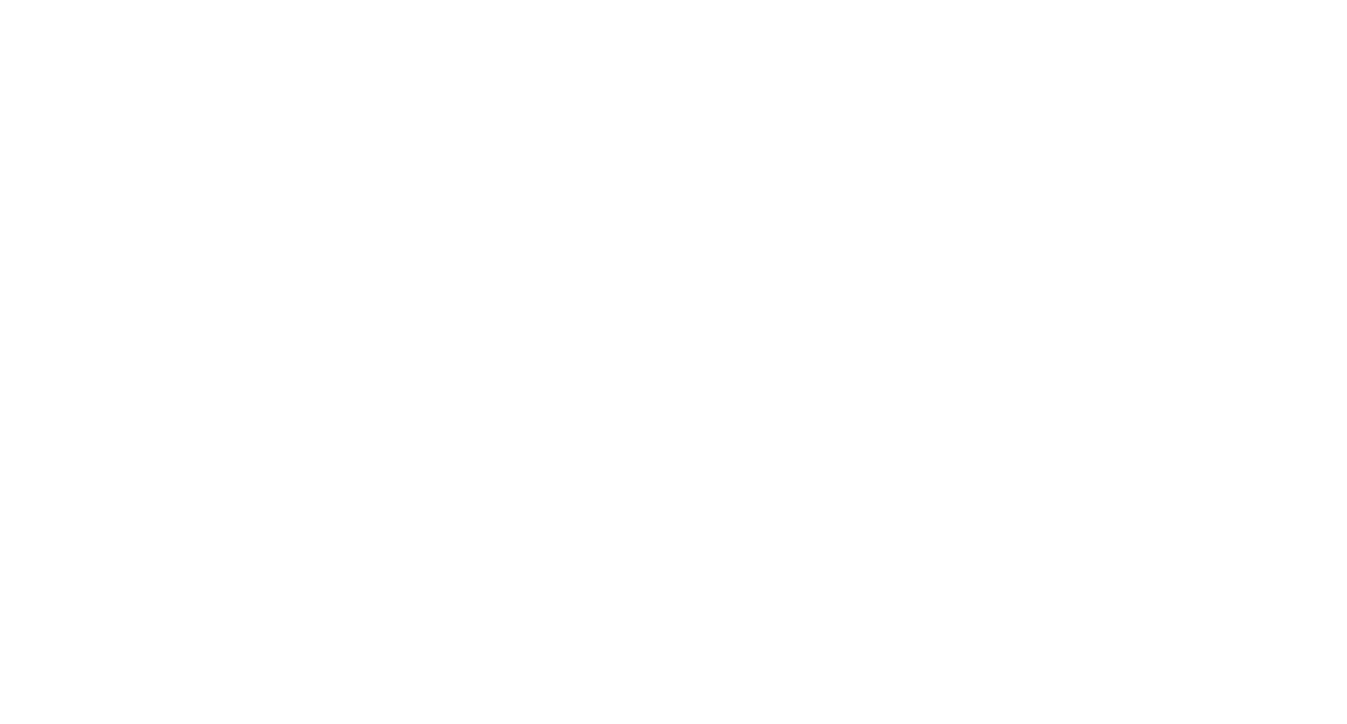 scroll, scrollTop: 0, scrollLeft: 0, axis: both 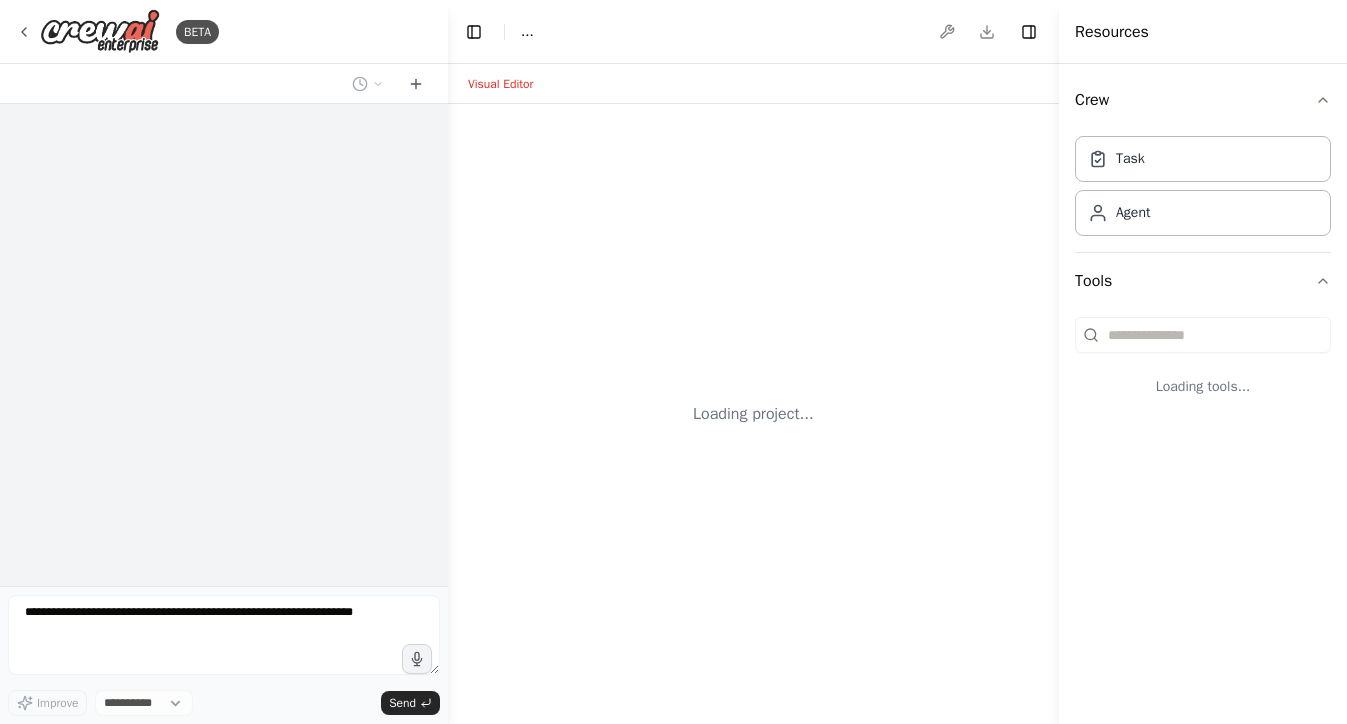 select on "****" 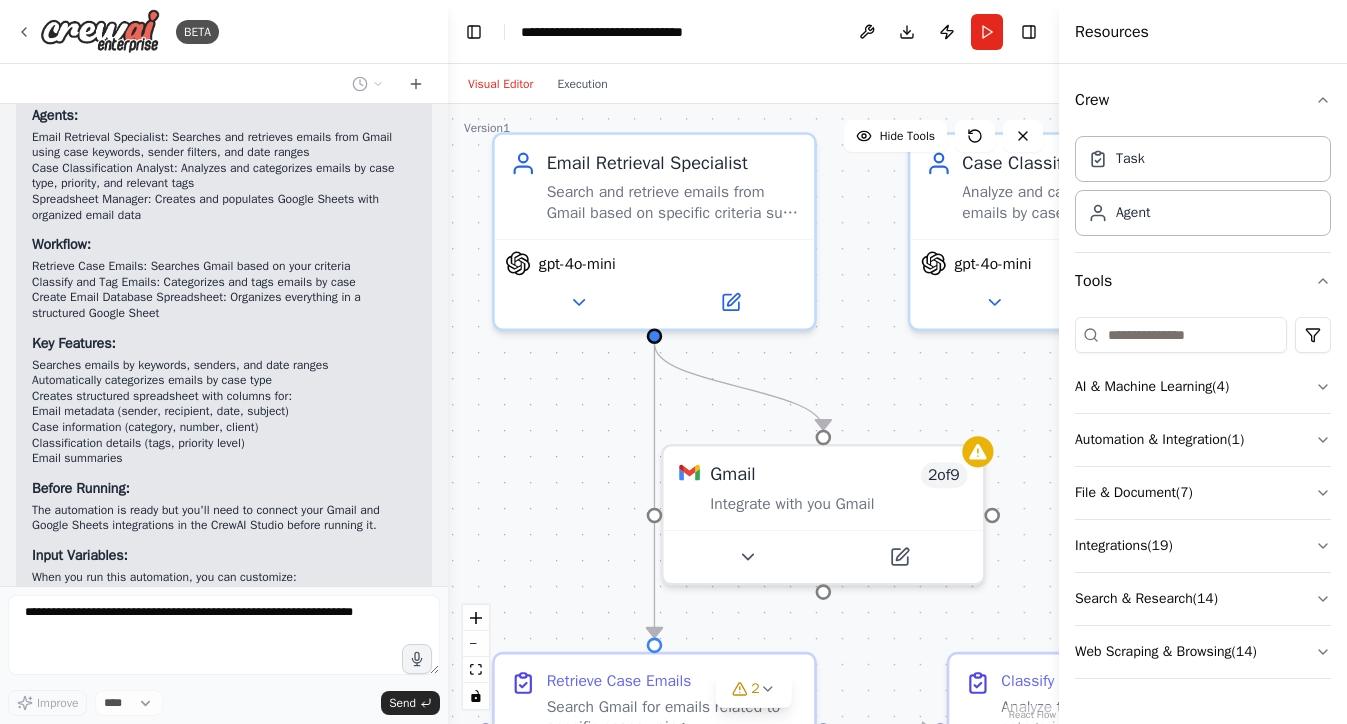 scroll, scrollTop: 1410, scrollLeft: 0, axis: vertical 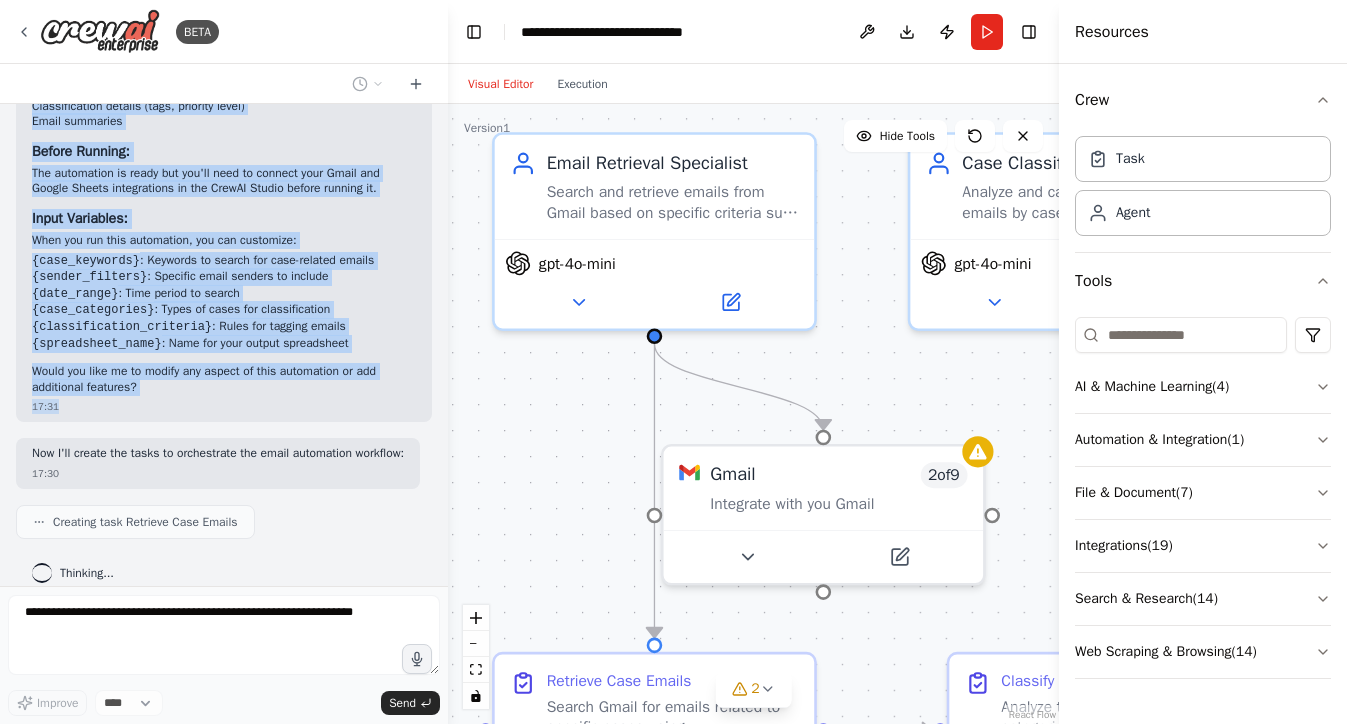 drag, startPoint x: 30, startPoint y: 151, endPoint x: 227, endPoint y: 456, distance: 363.0895 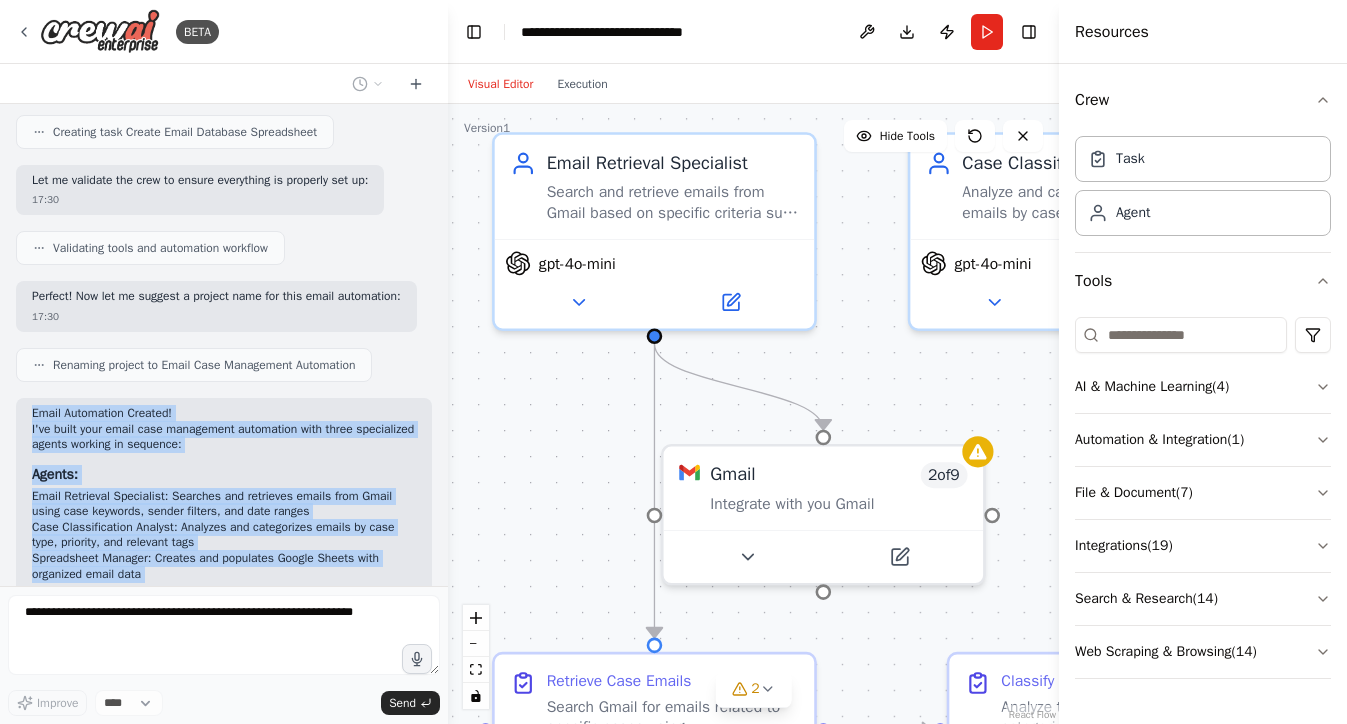 scroll, scrollTop: 1080, scrollLeft: 0, axis: vertical 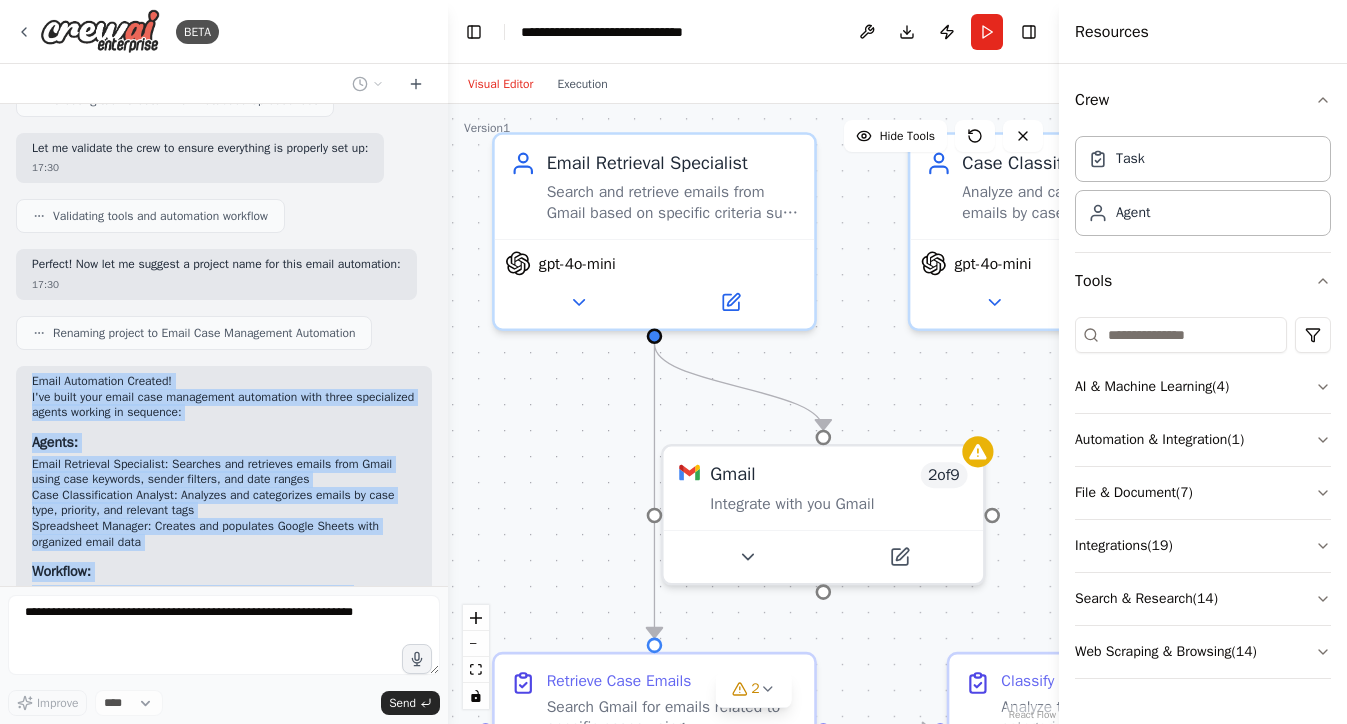 drag, startPoint x: 167, startPoint y: 424, endPoint x: 24, endPoint y: 432, distance: 143.2236 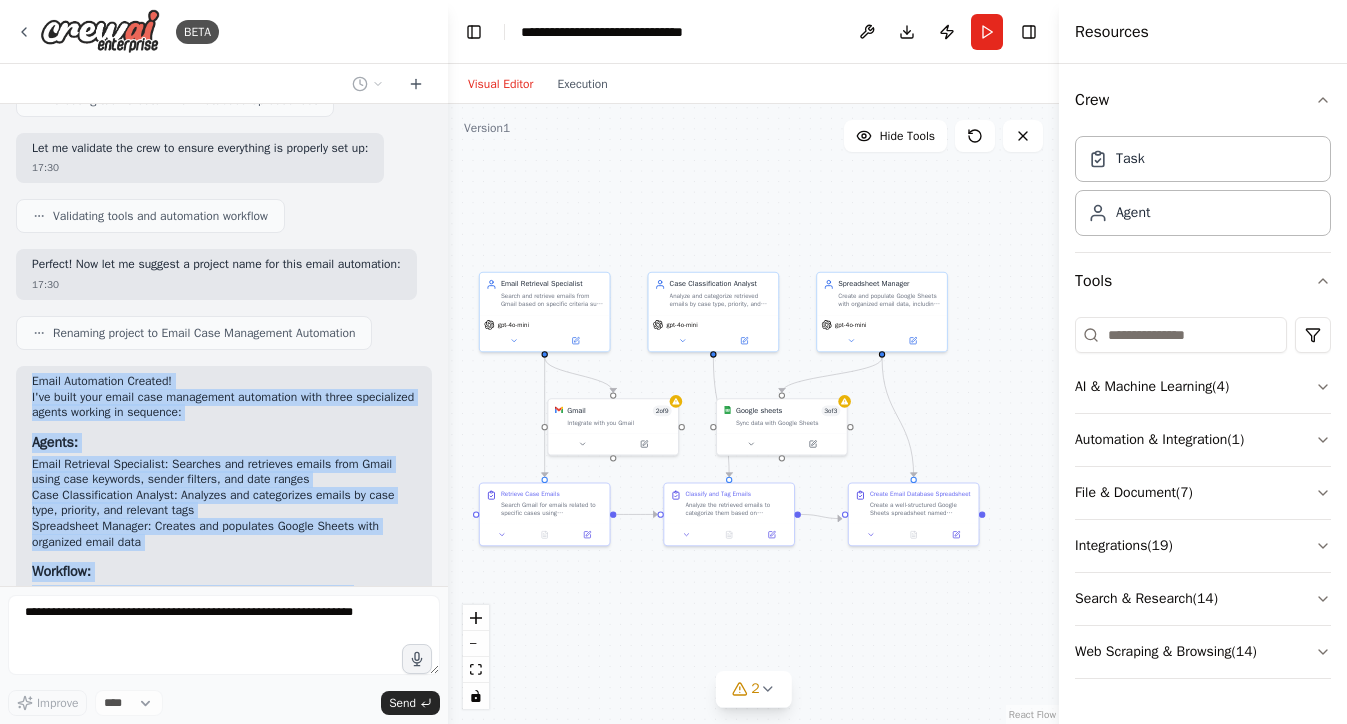 drag, startPoint x: 568, startPoint y: 417, endPoint x: 509, endPoint y: 413, distance: 59.135437 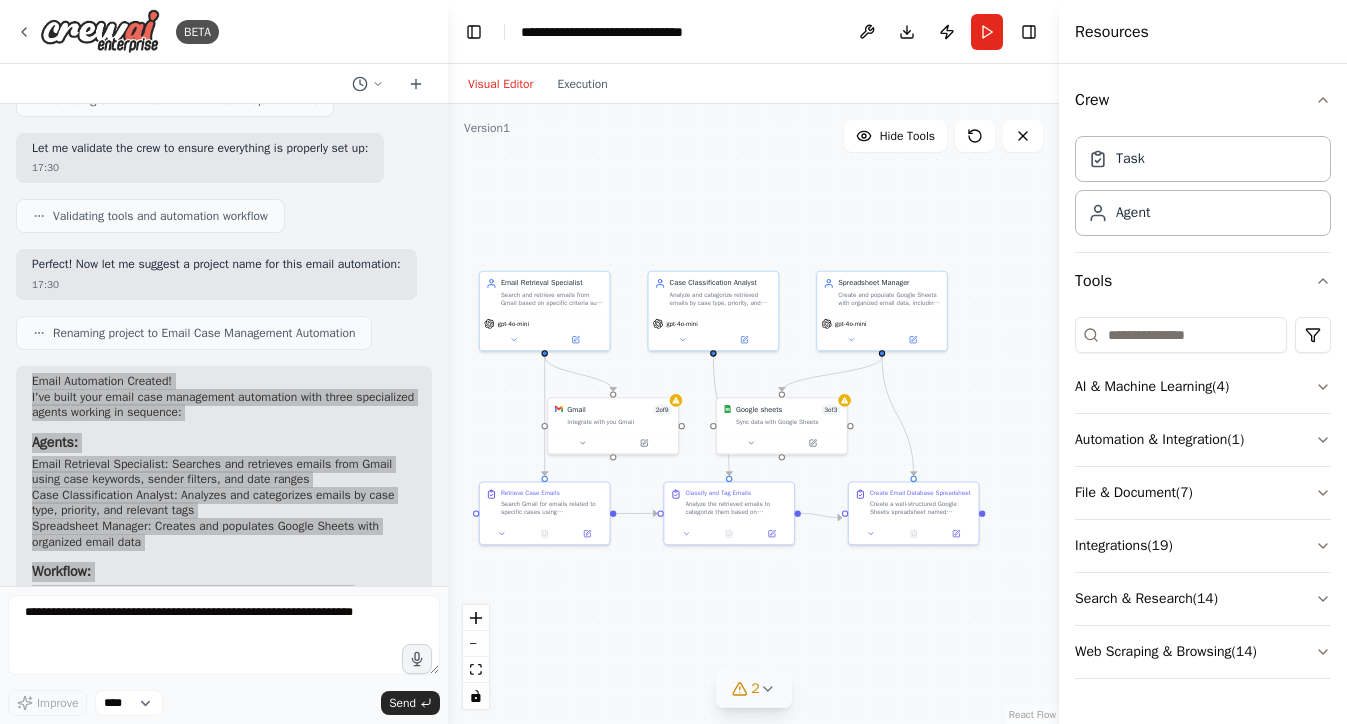 scroll, scrollTop: 1639, scrollLeft: 0, axis: vertical 